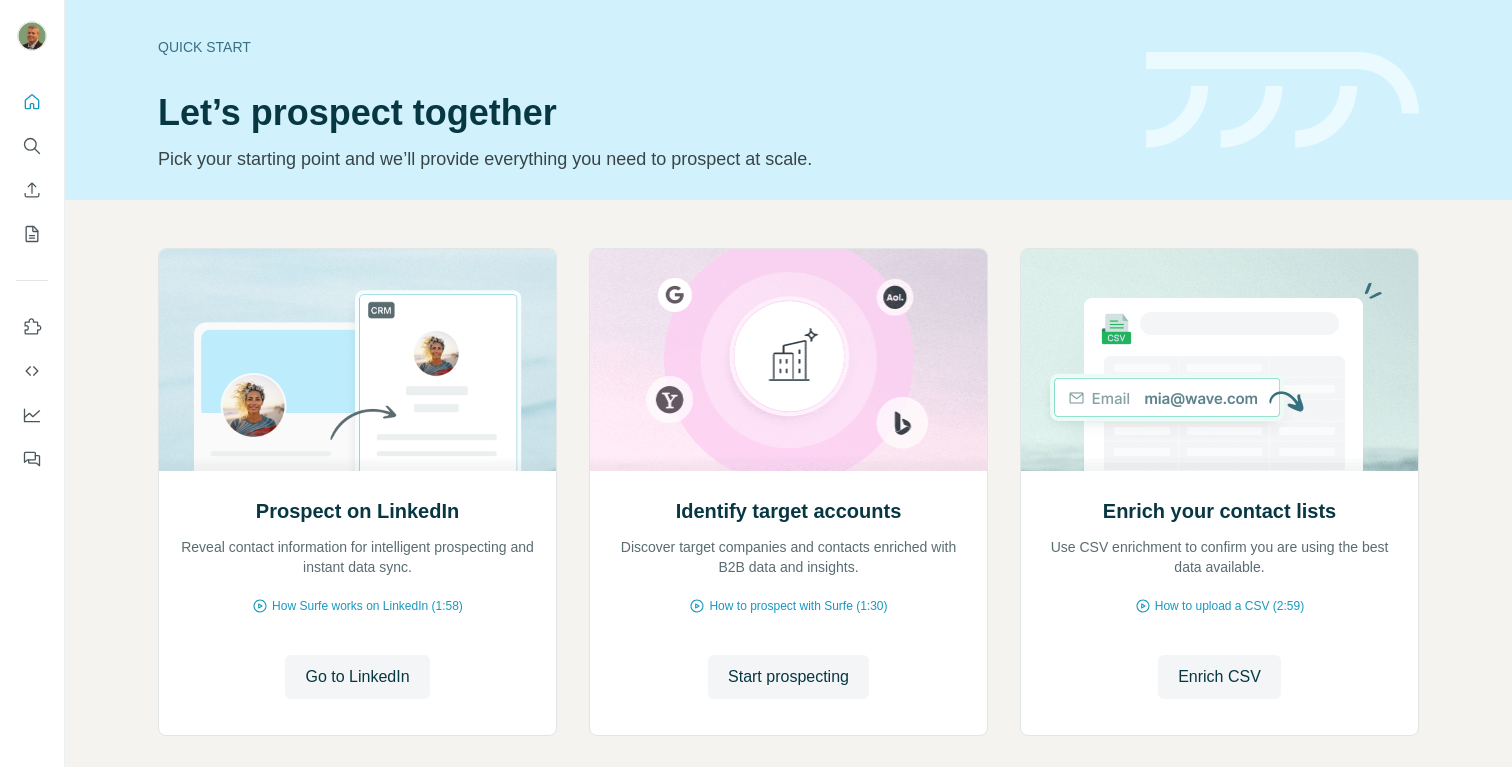scroll, scrollTop: 0, scrollLeft: 0, axis: both 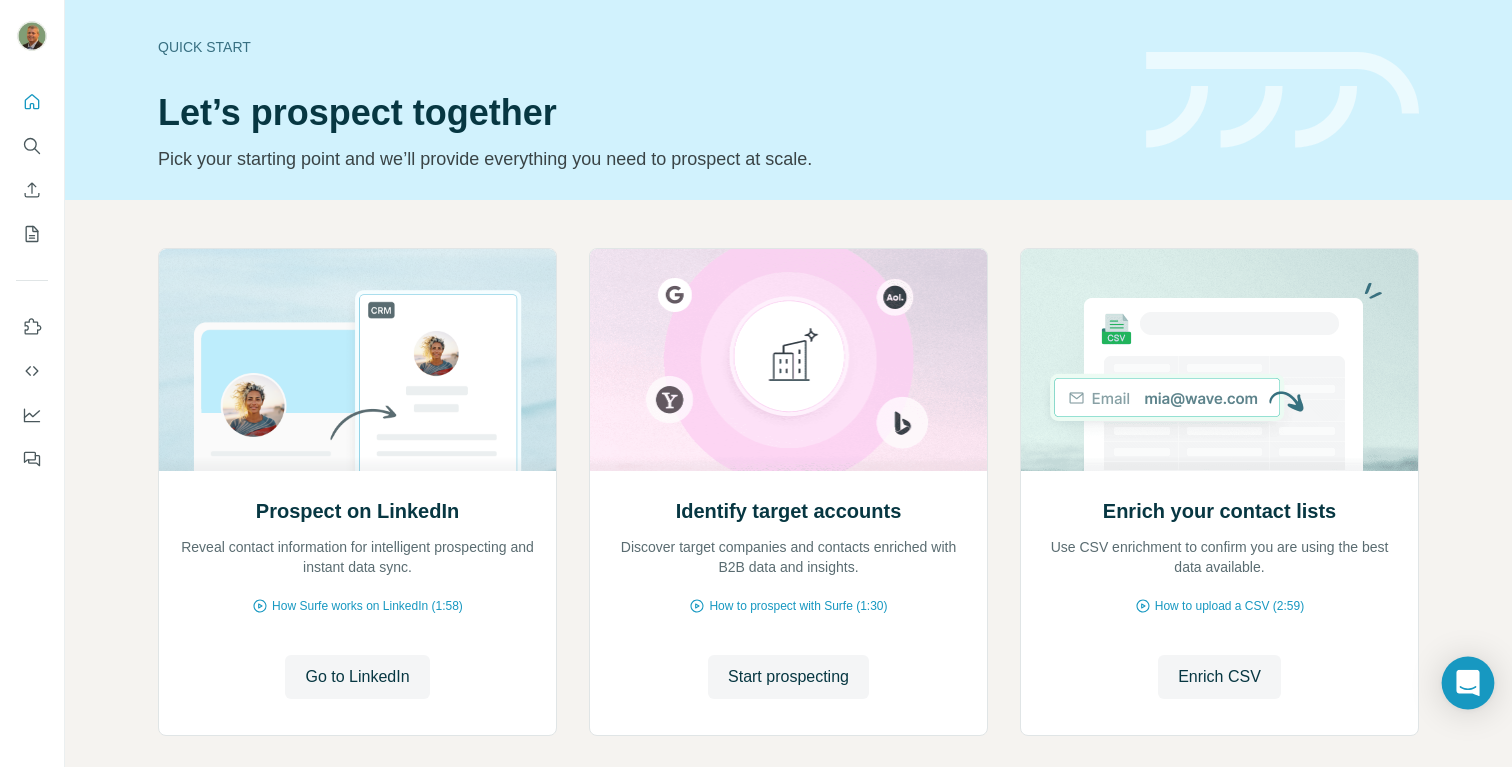 click 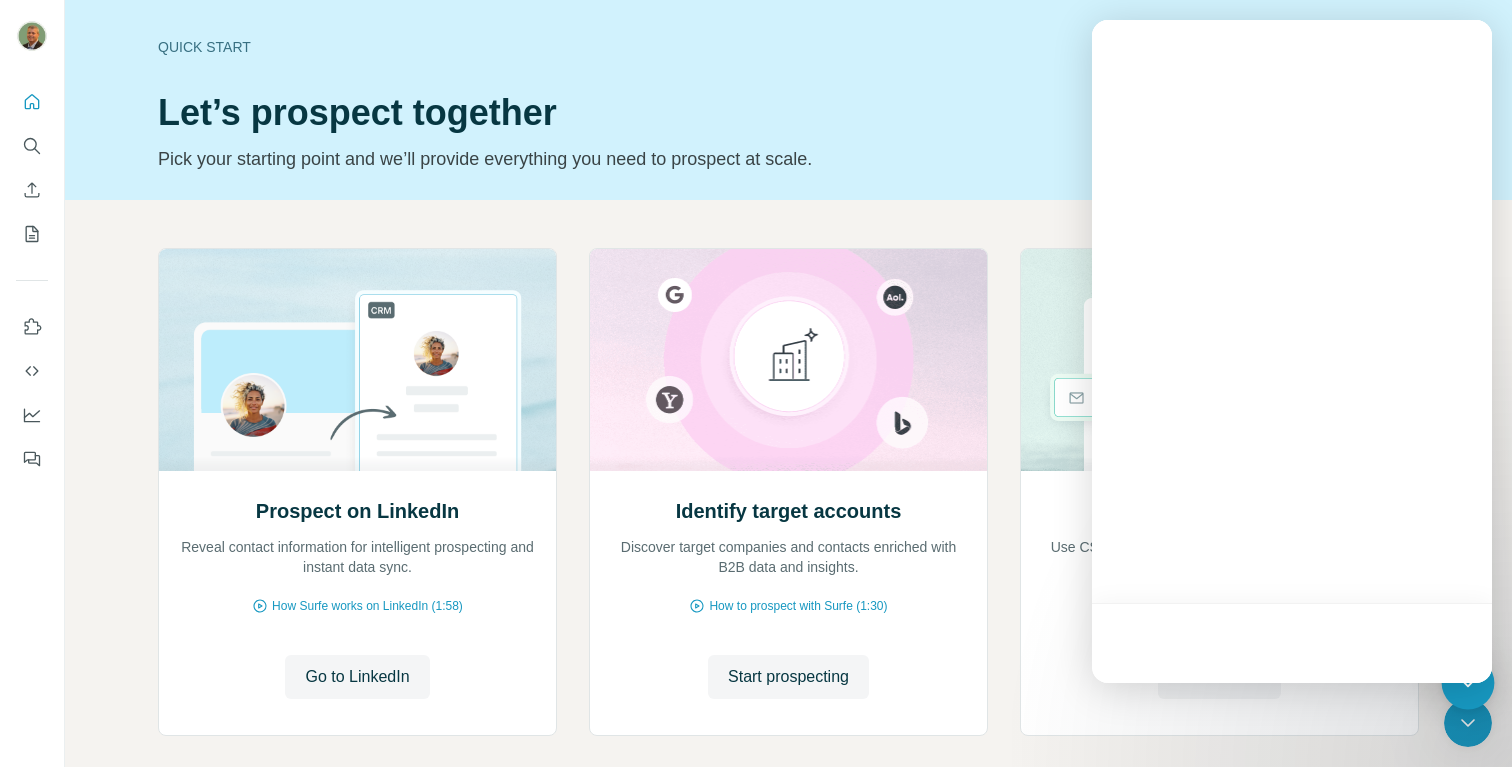 scroll, scrollTop: 0, scrollLeft: 0, axis: both 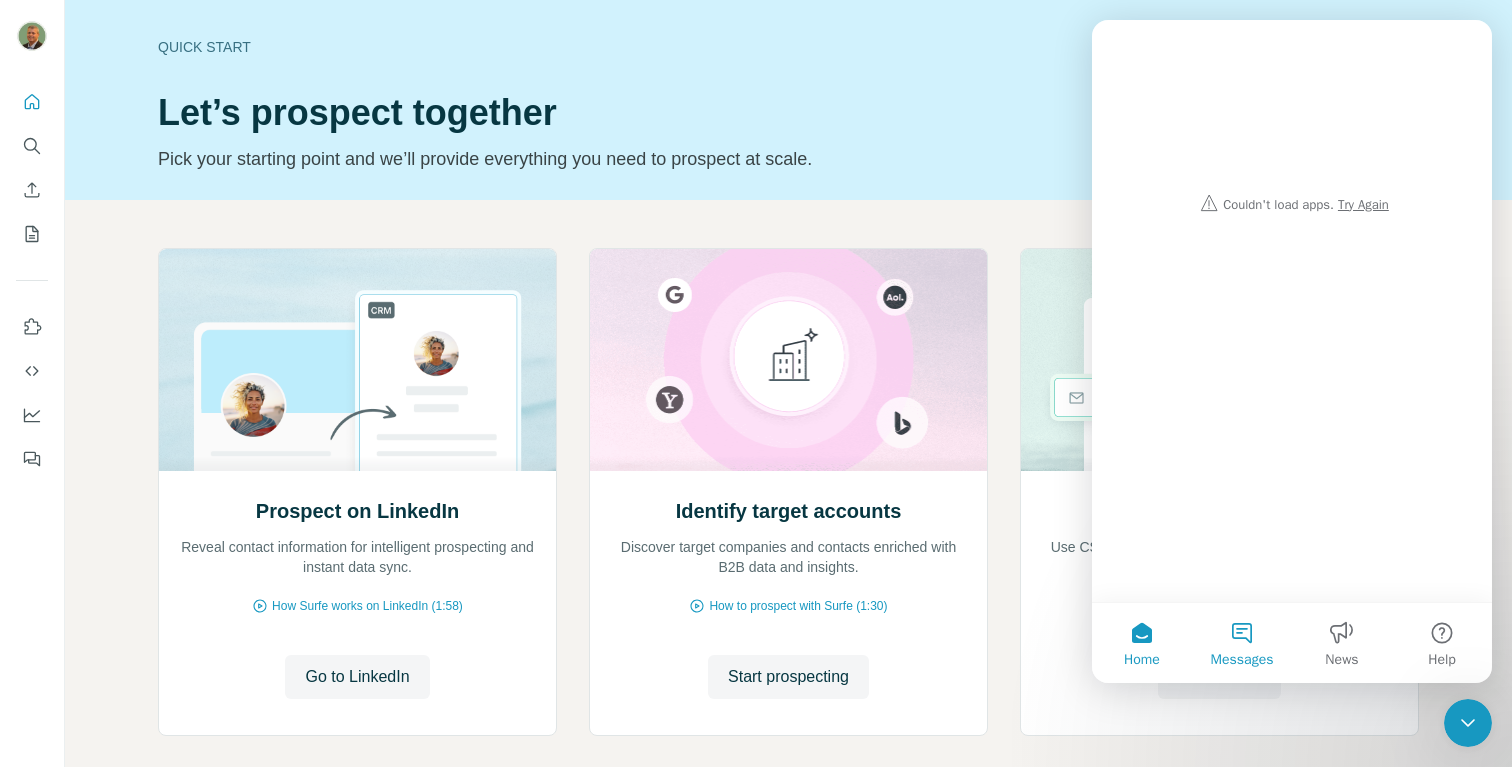 click on "Messages" at bounding box center (1242, 643) 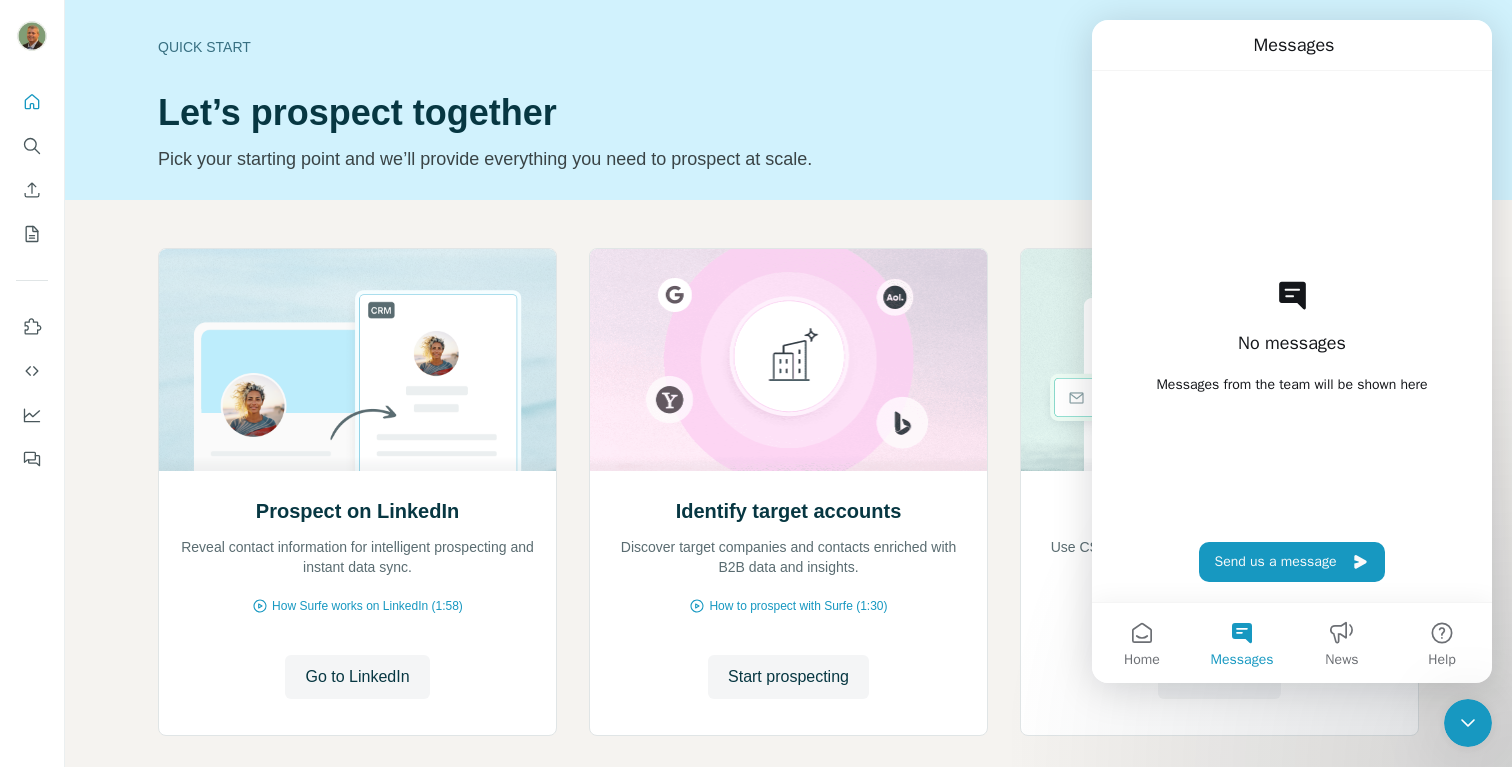 click on "Let’s prospect together" at bounding box center [640, 113] 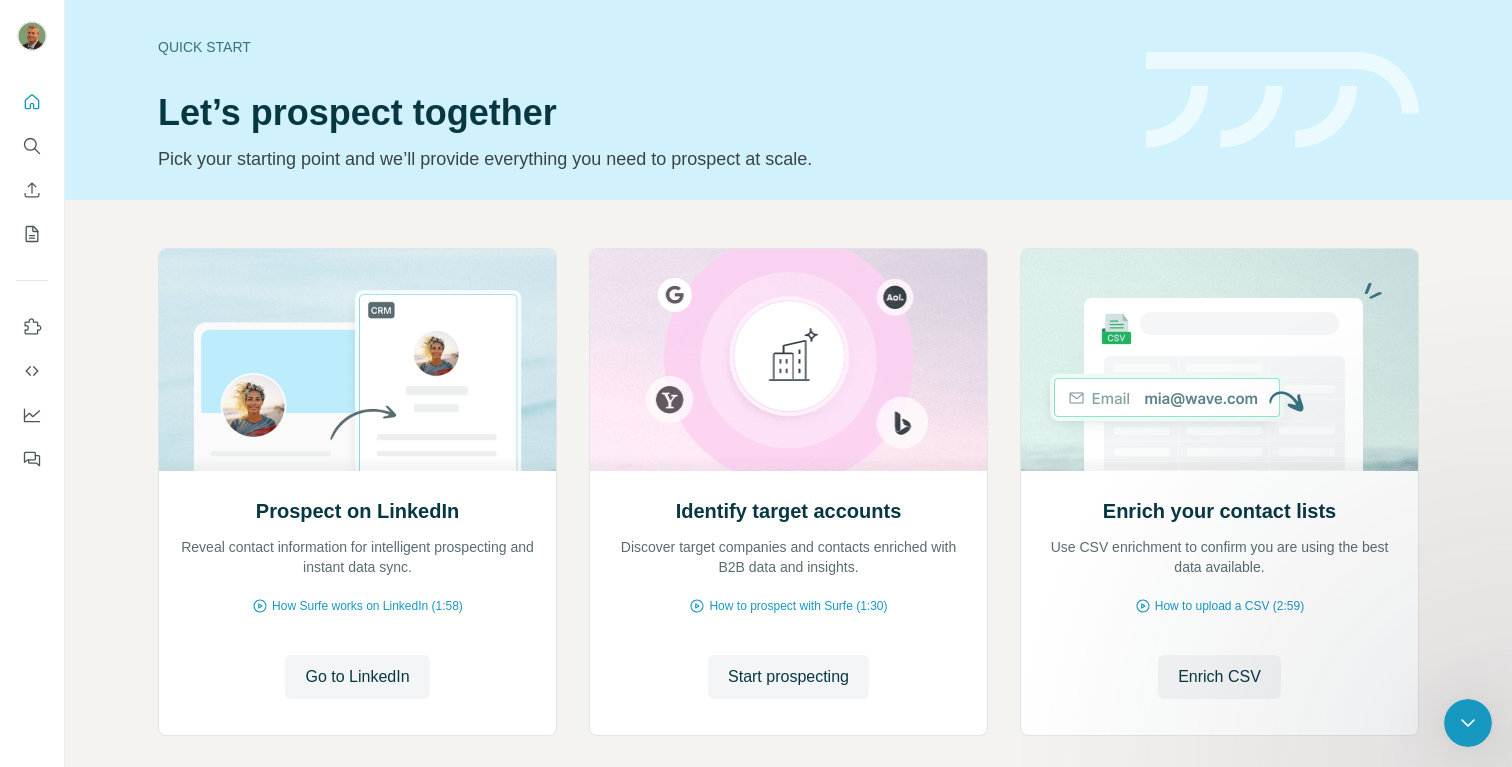 scroll, scrollTop: 0, scrollLeft: 0, axis: both 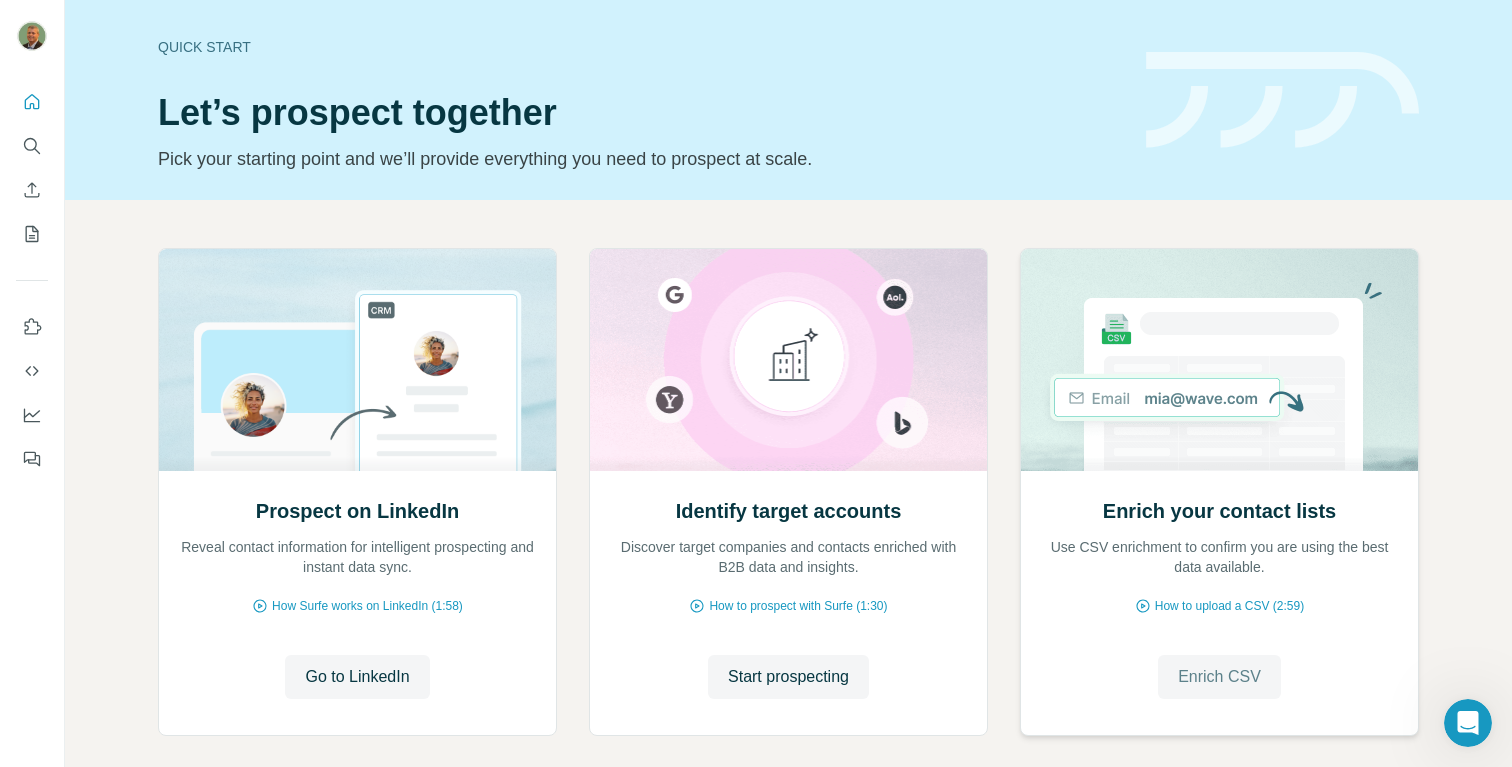 click on "Enrich CSV" at bounding box center [1219, 677] 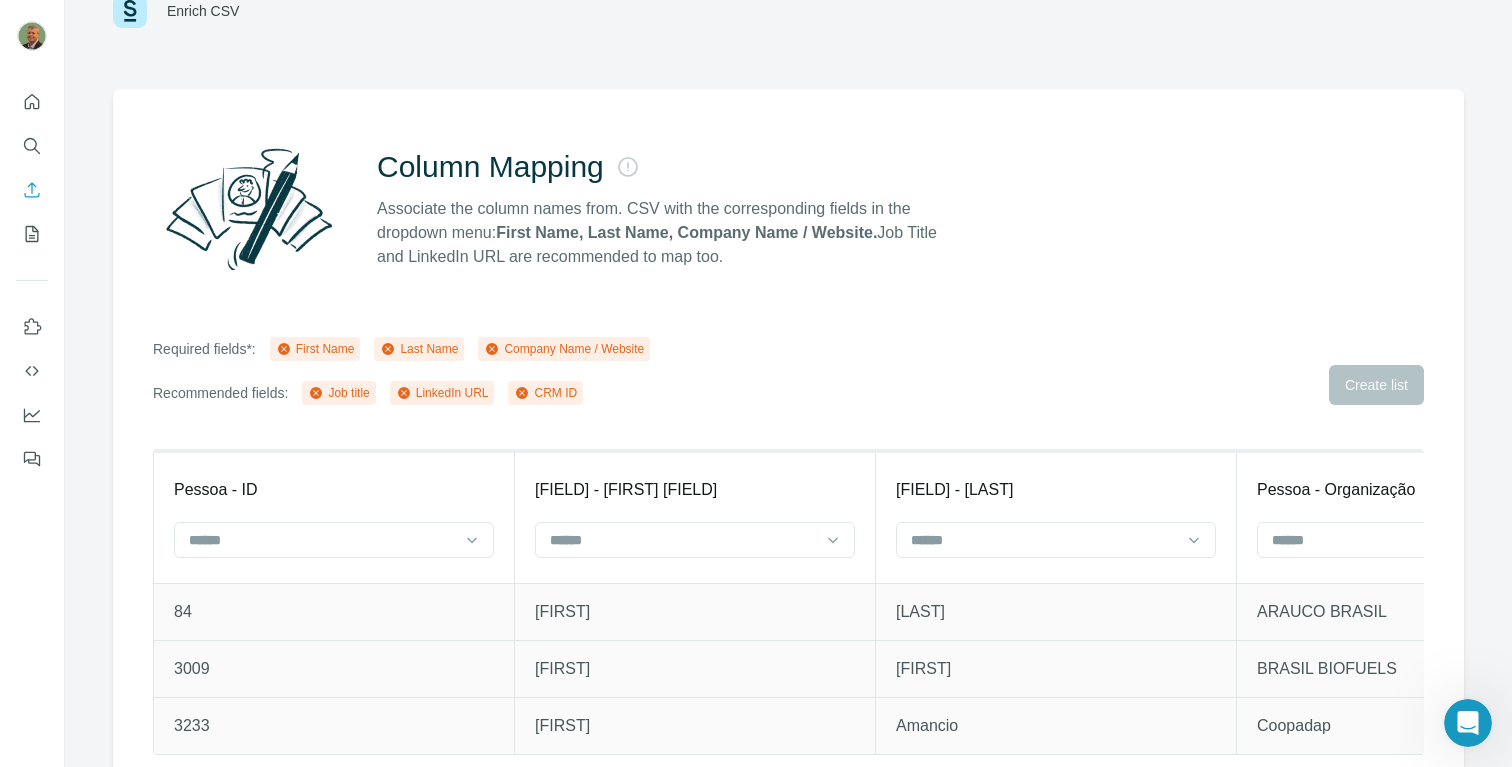 scroll, scrollTop: 105, scrollLeft: 0, axis: vertical 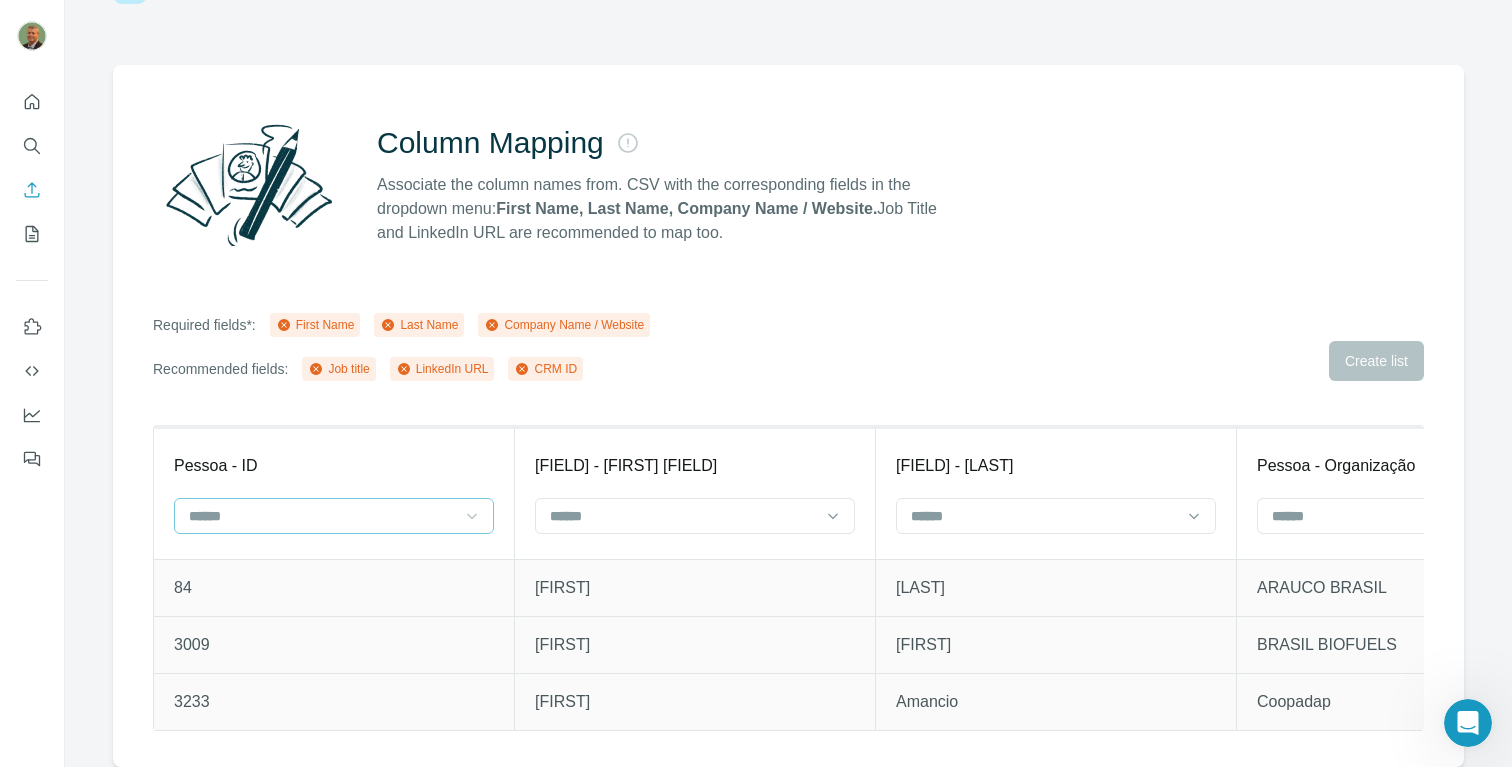 click 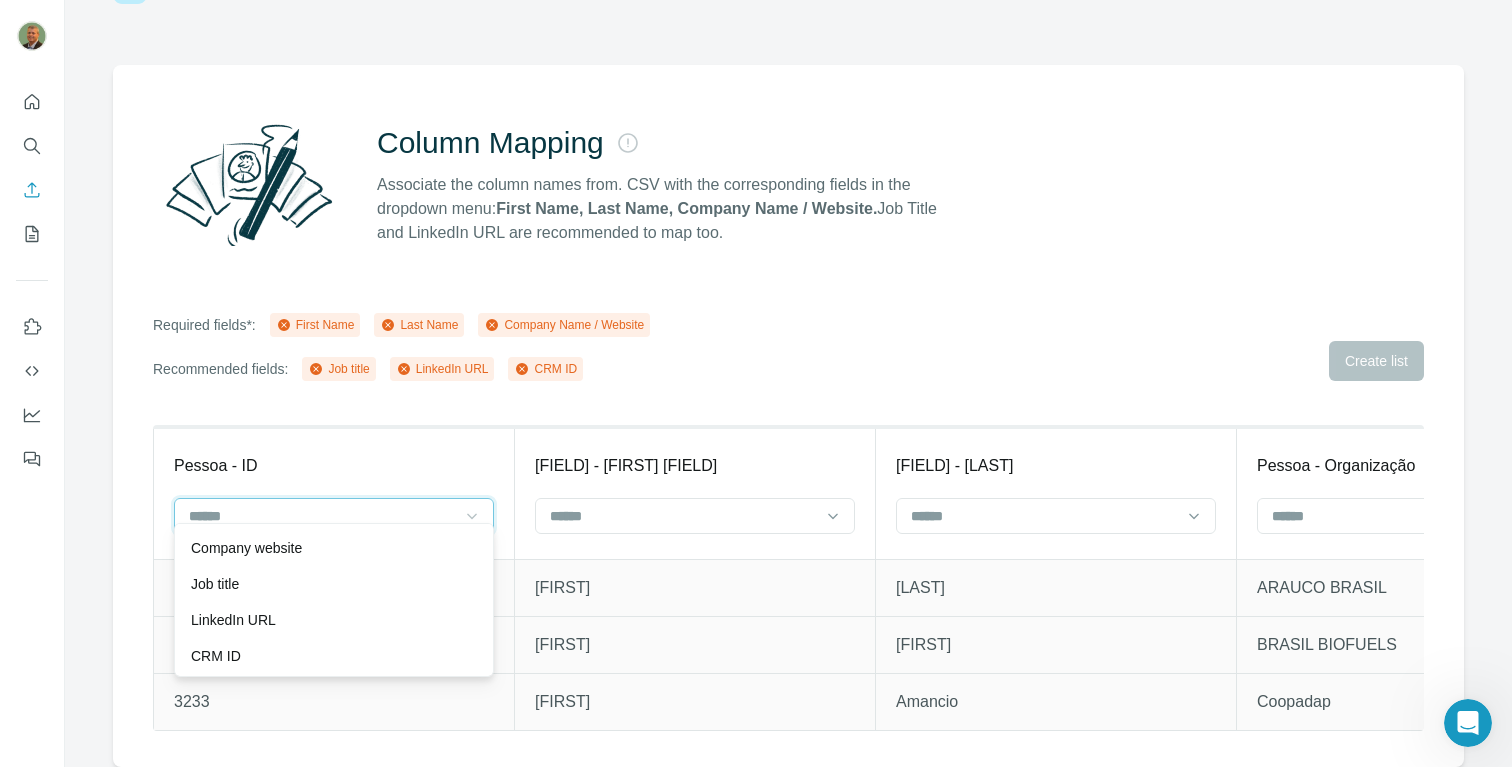 scroll, scrollTop: 108, scrollLeft: 0, axis: vertical 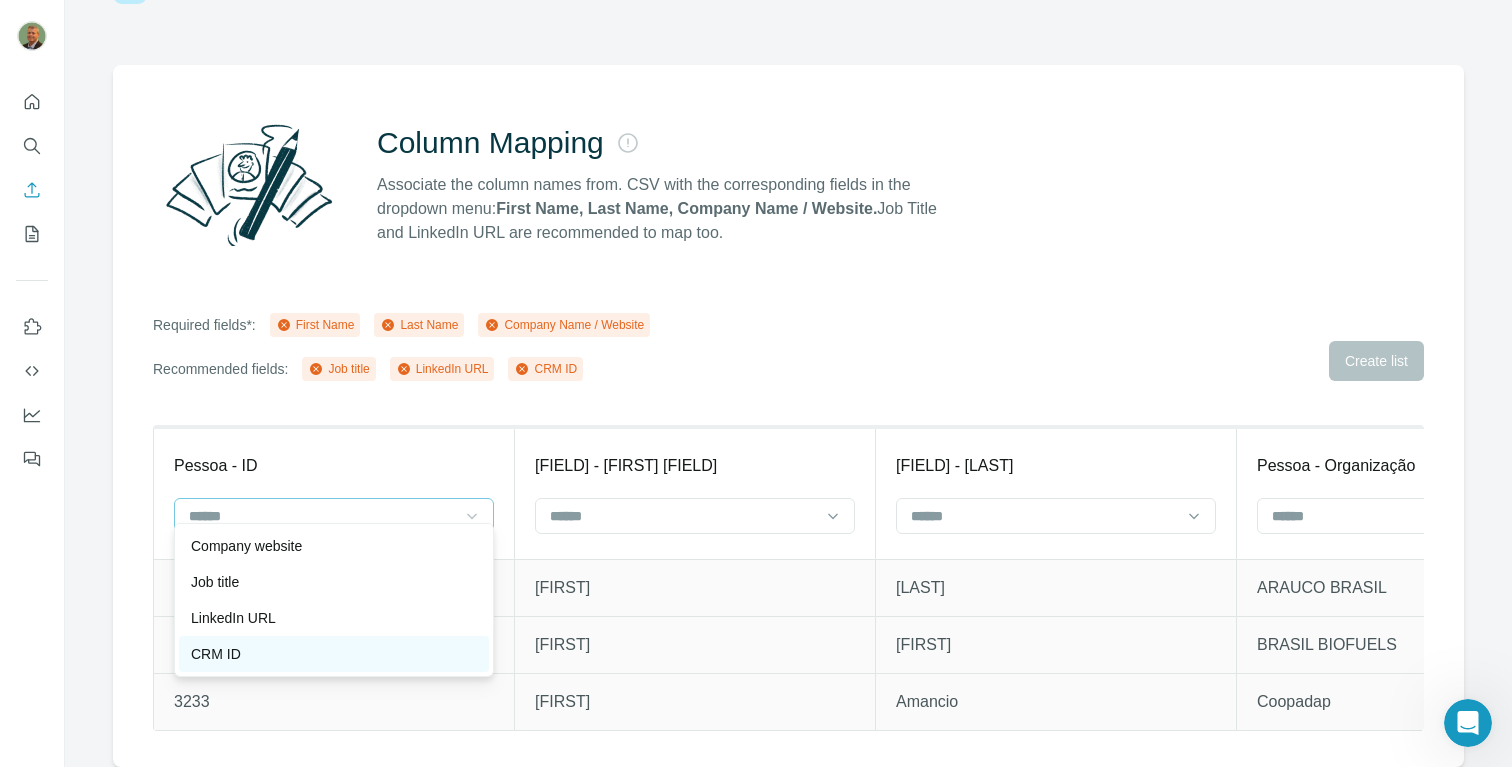click on "CRM ID" at bounding box center [334, 654] 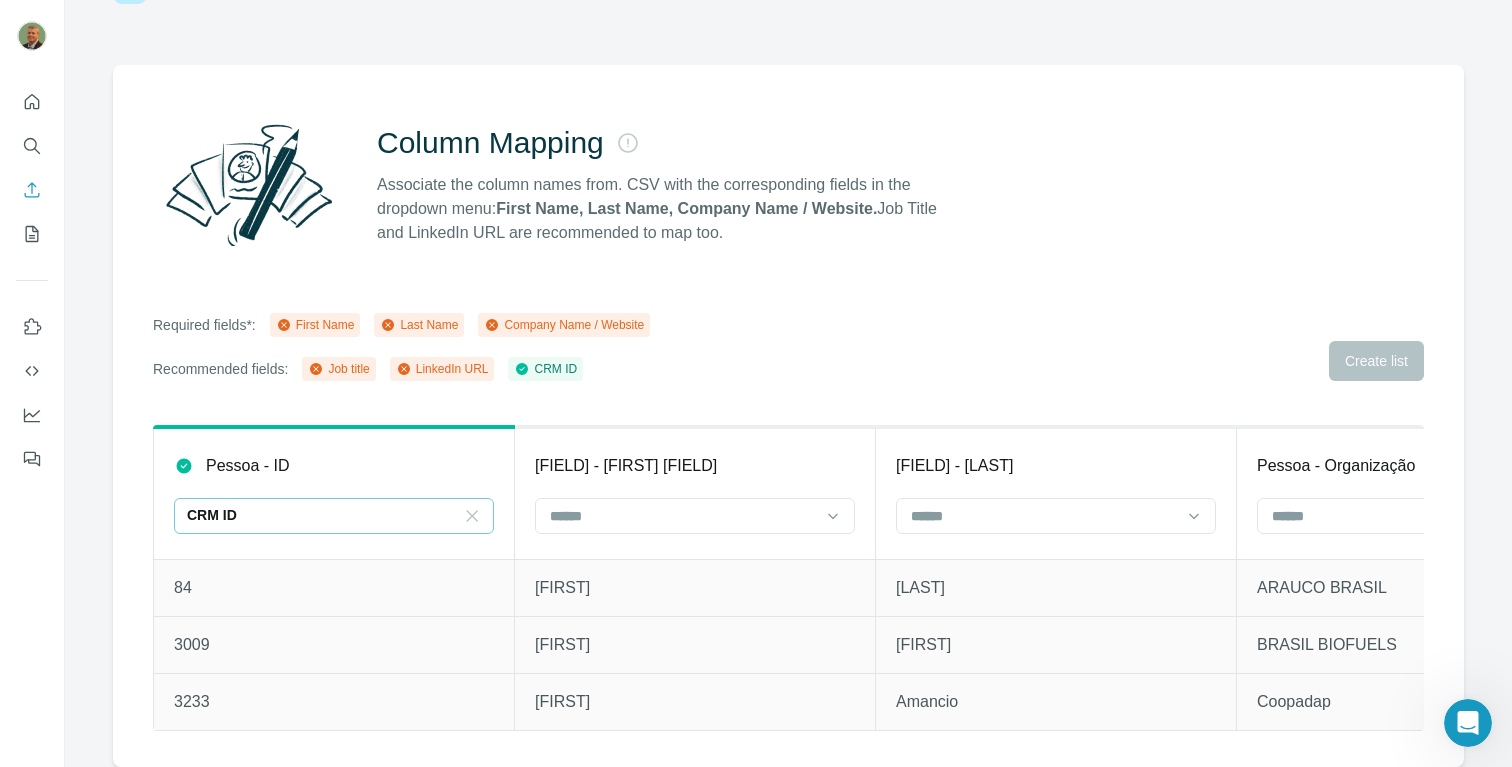 scroll, scrollTop: 72, scrollLeft: 0, axis: vertical 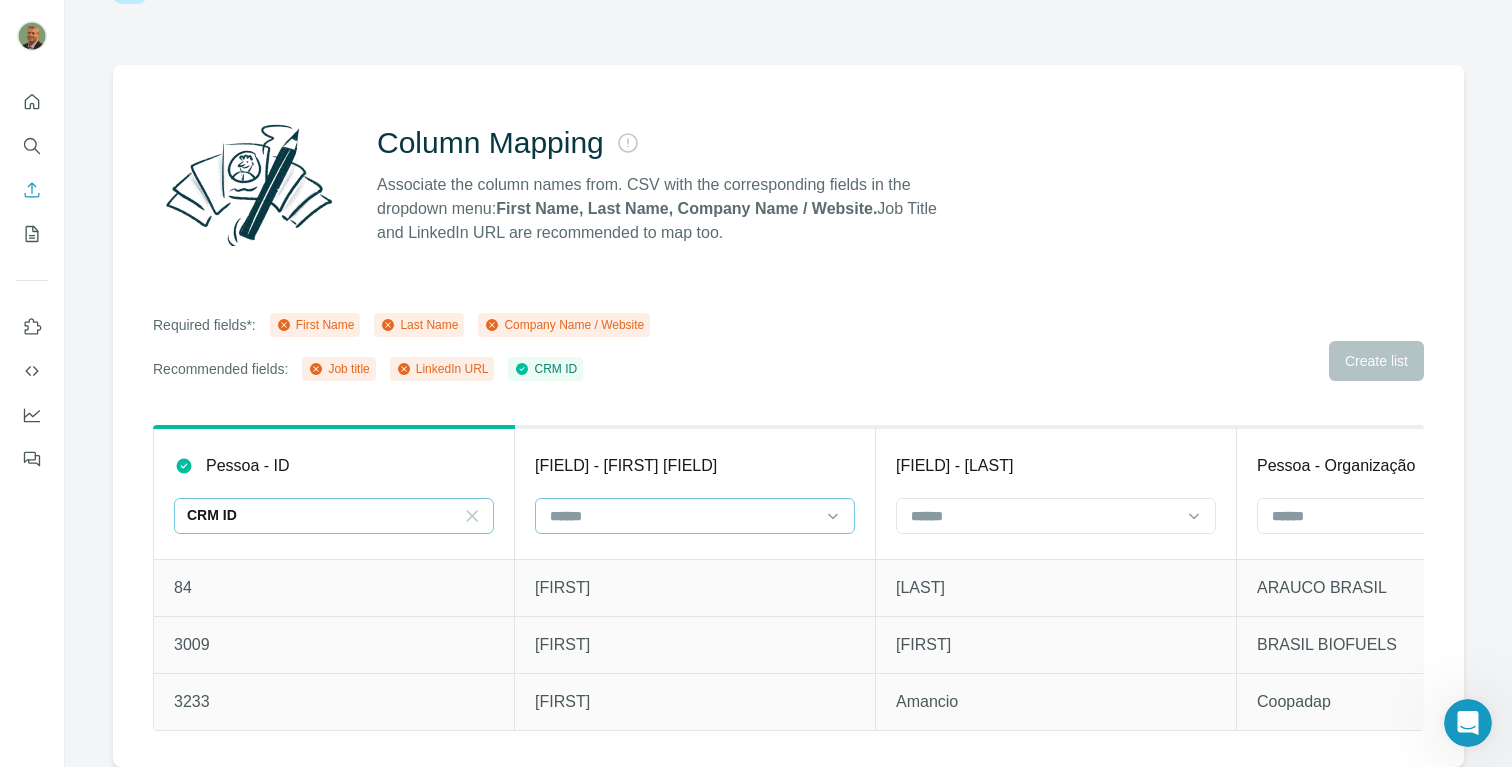 click at bounding box center [695, 516] 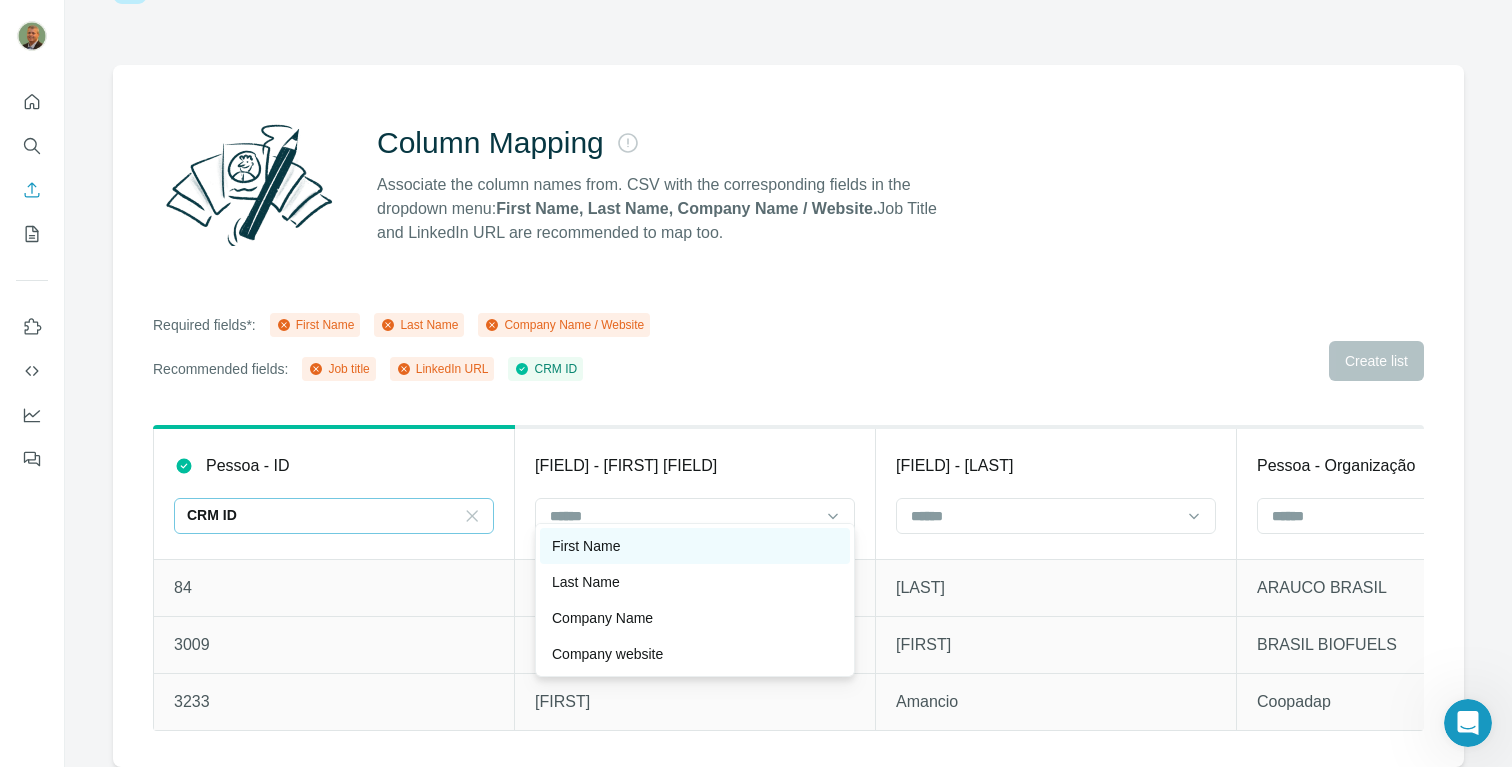 click on "First Name" at bounding box center (695, 546) 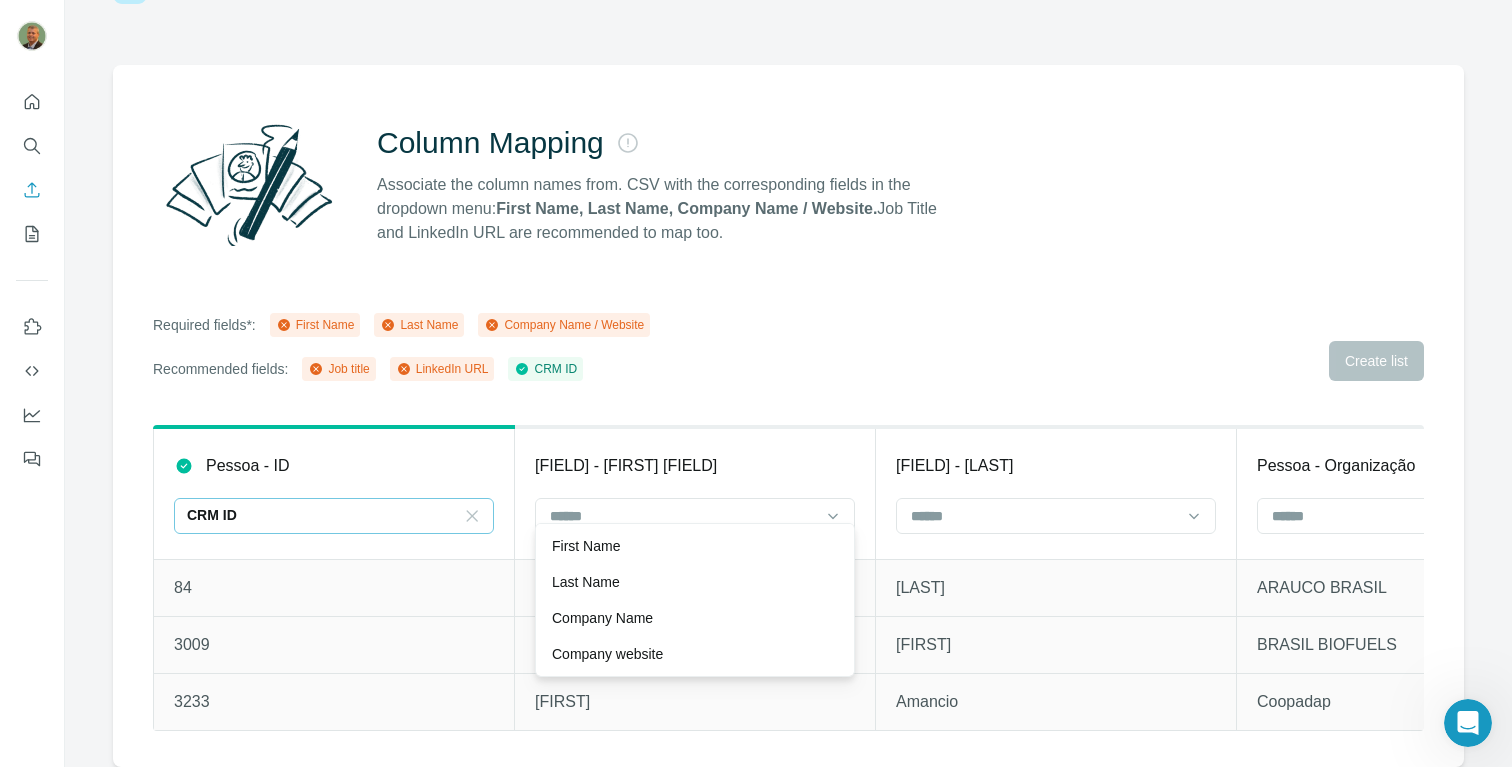 scroll, scrollTop: 36, scrollLeft: 0, axis: vertical 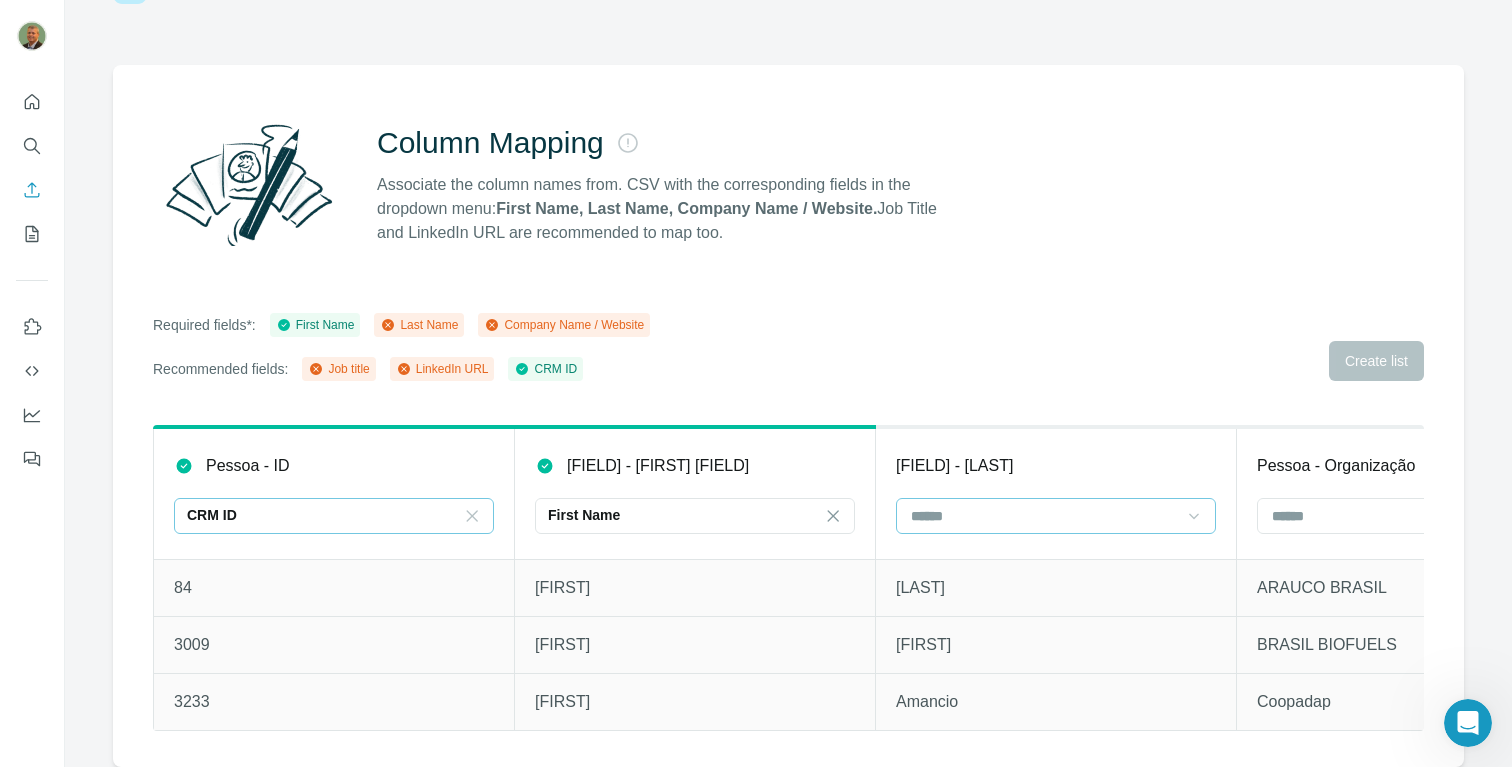 click 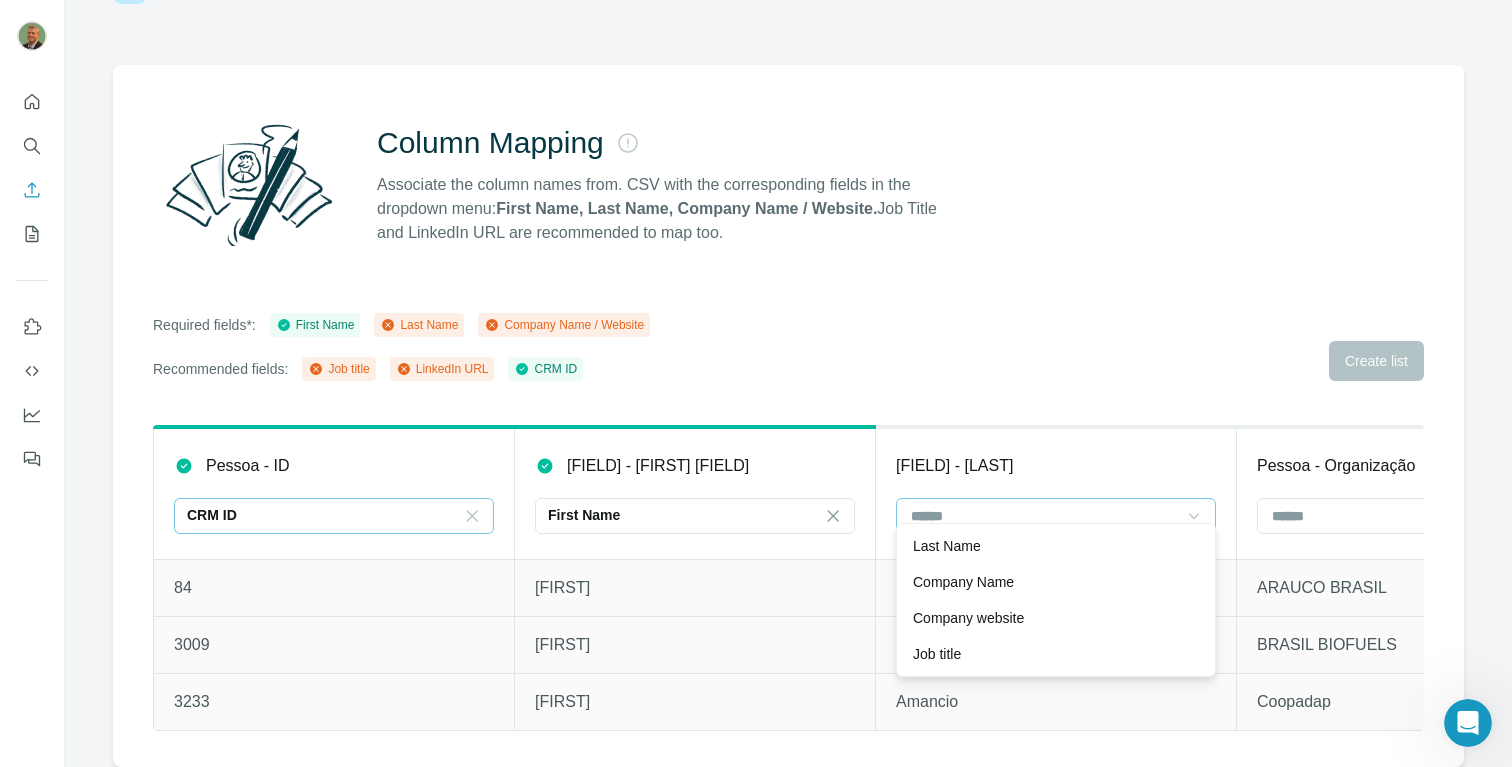 click on "Last Name" at bounding box center (1056, 546) 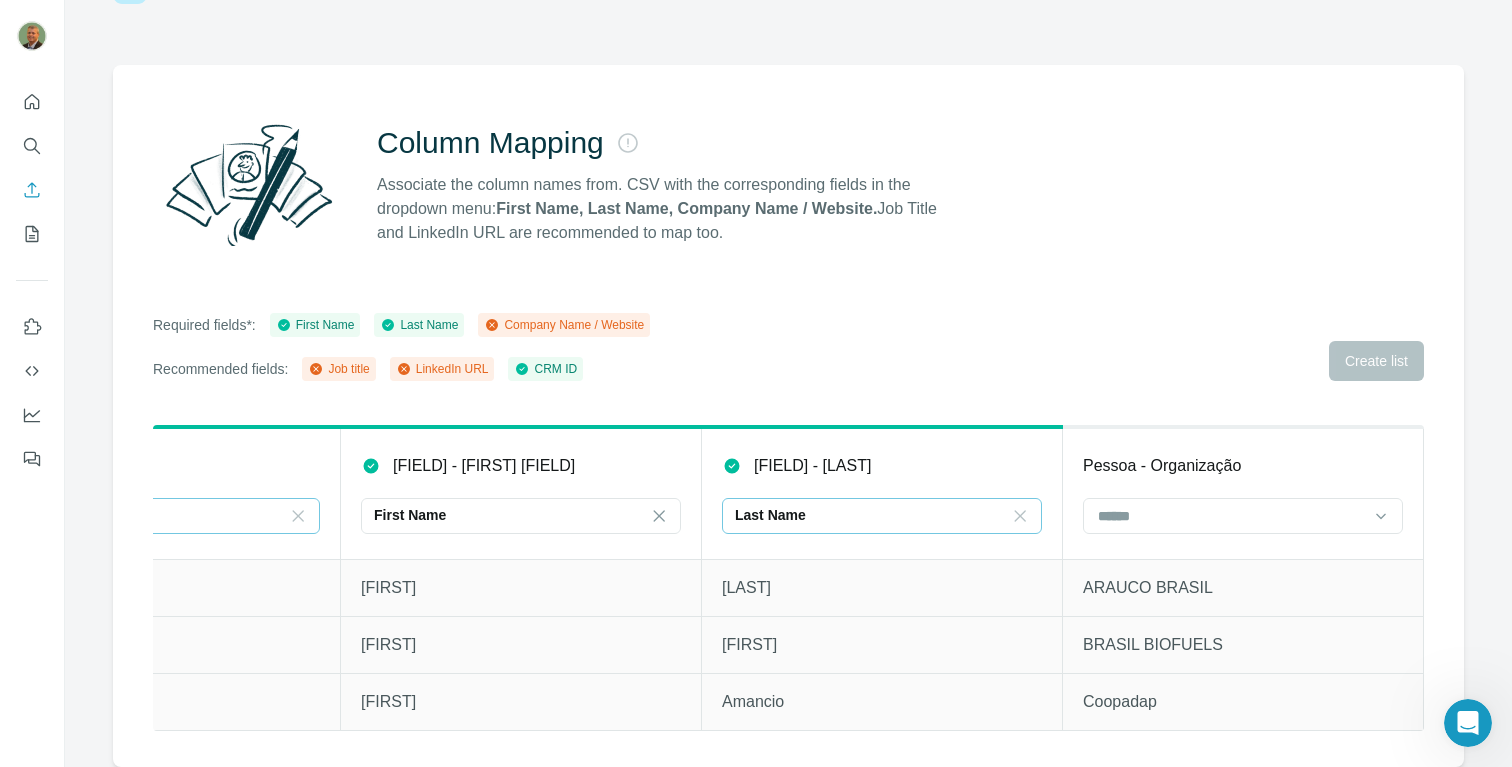scroll, scrollTop: 0, scrollLeft: 189, axis: horizontal 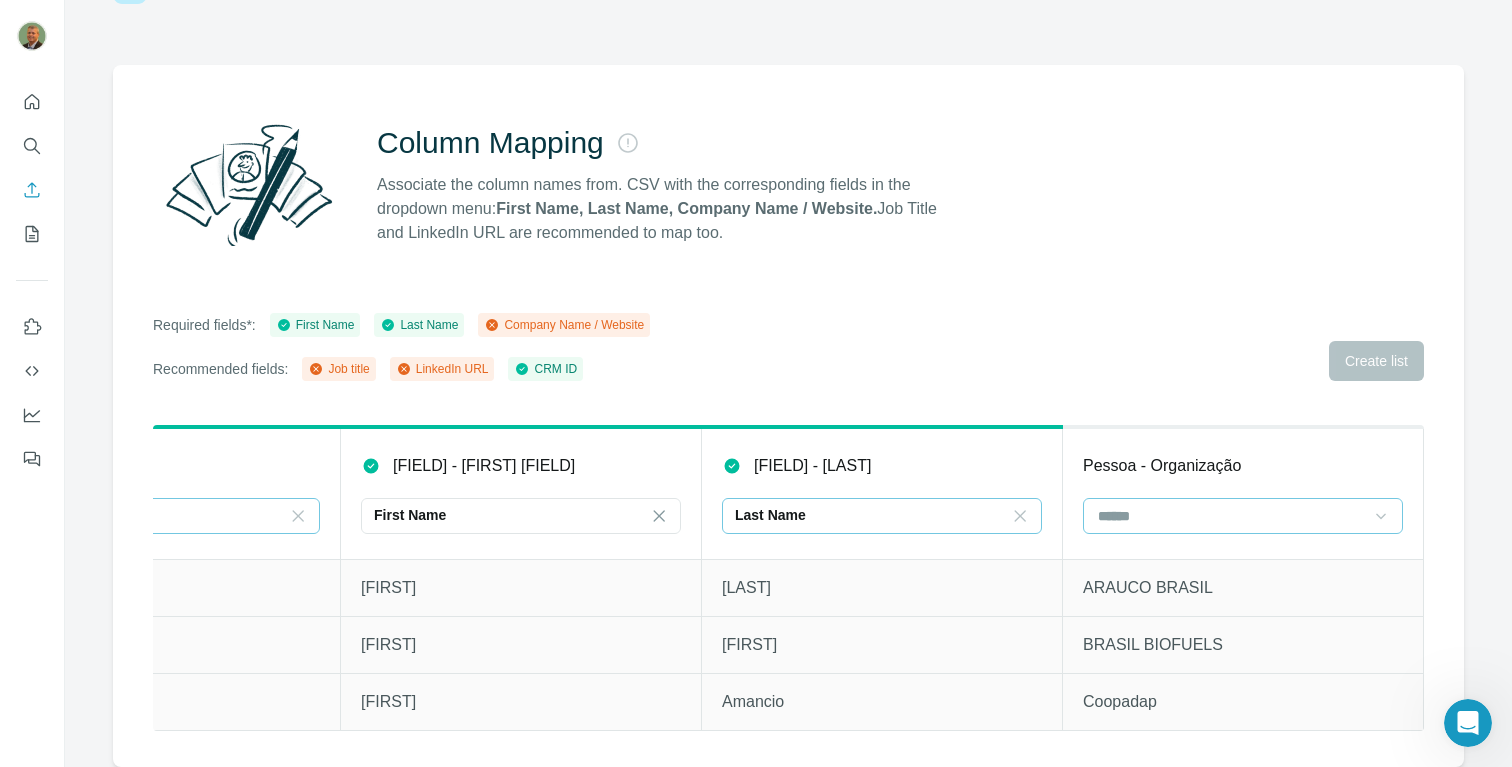 click 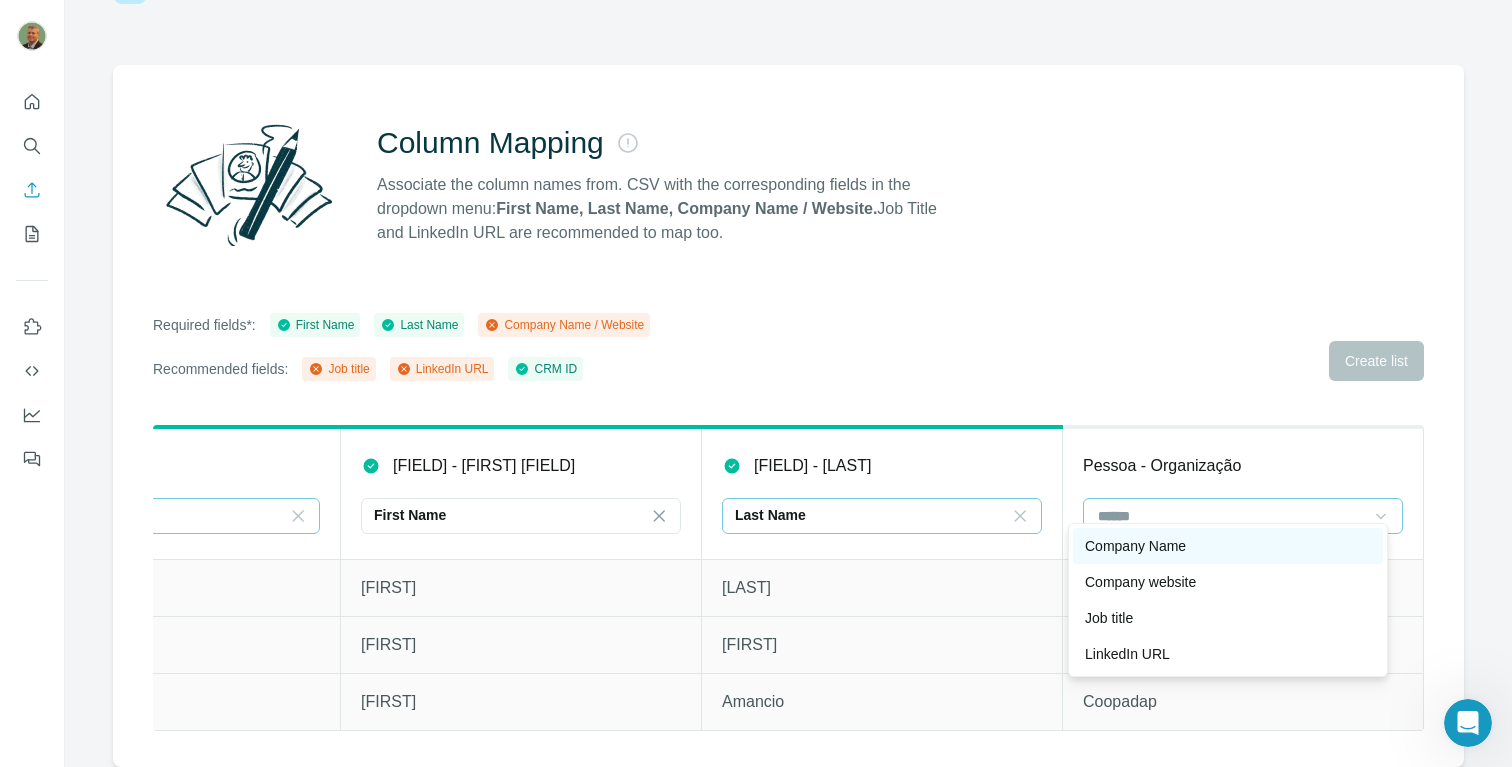 click on "Company Name" at bounding box center (1228, 546) 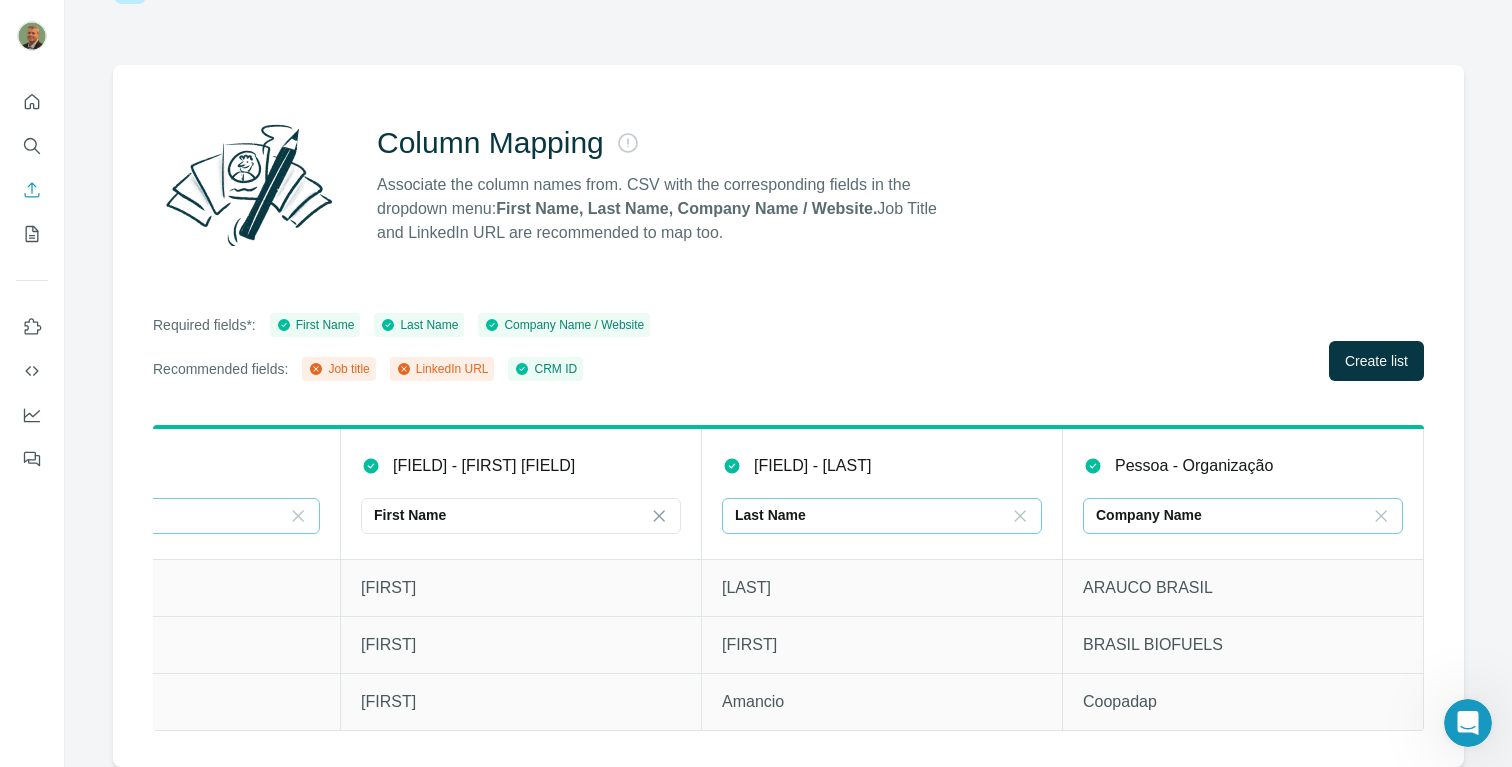 scroll, scrollTop: 0, scrollLeft: 0, axis: both 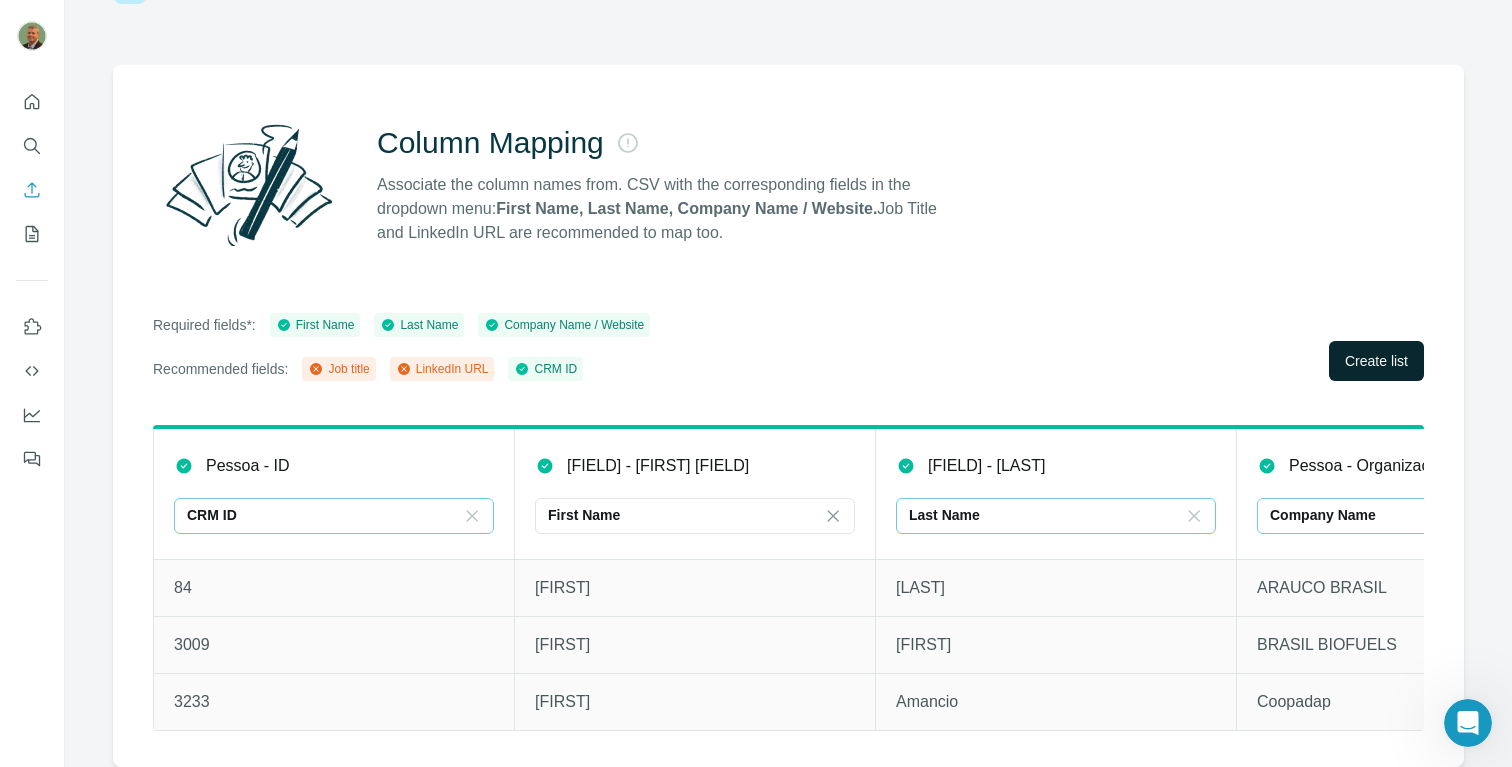 click on "Create list" at bounding box center [1376, 361] 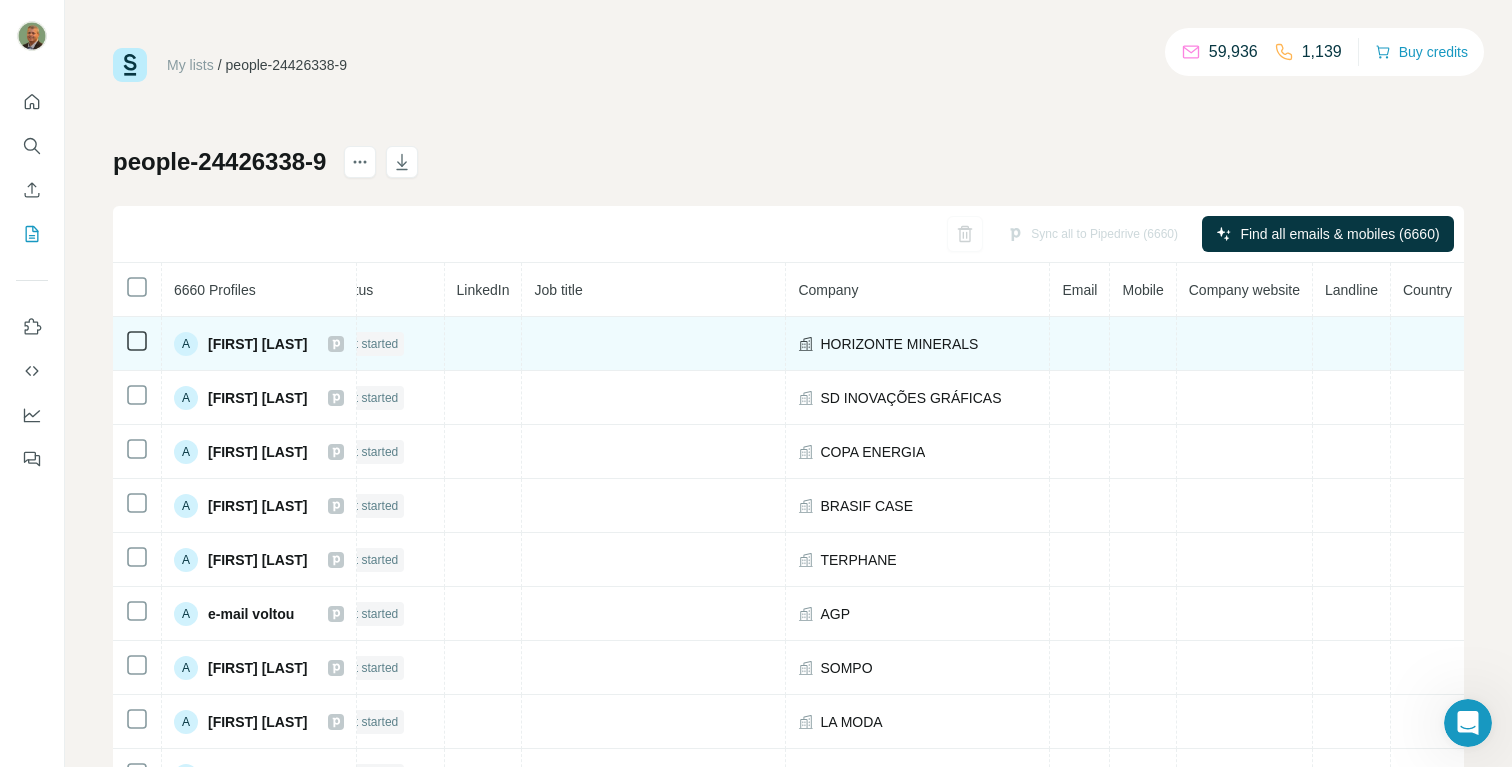 scroll, scrollTop: 0, scrollLeft: 92, axis: horizontal 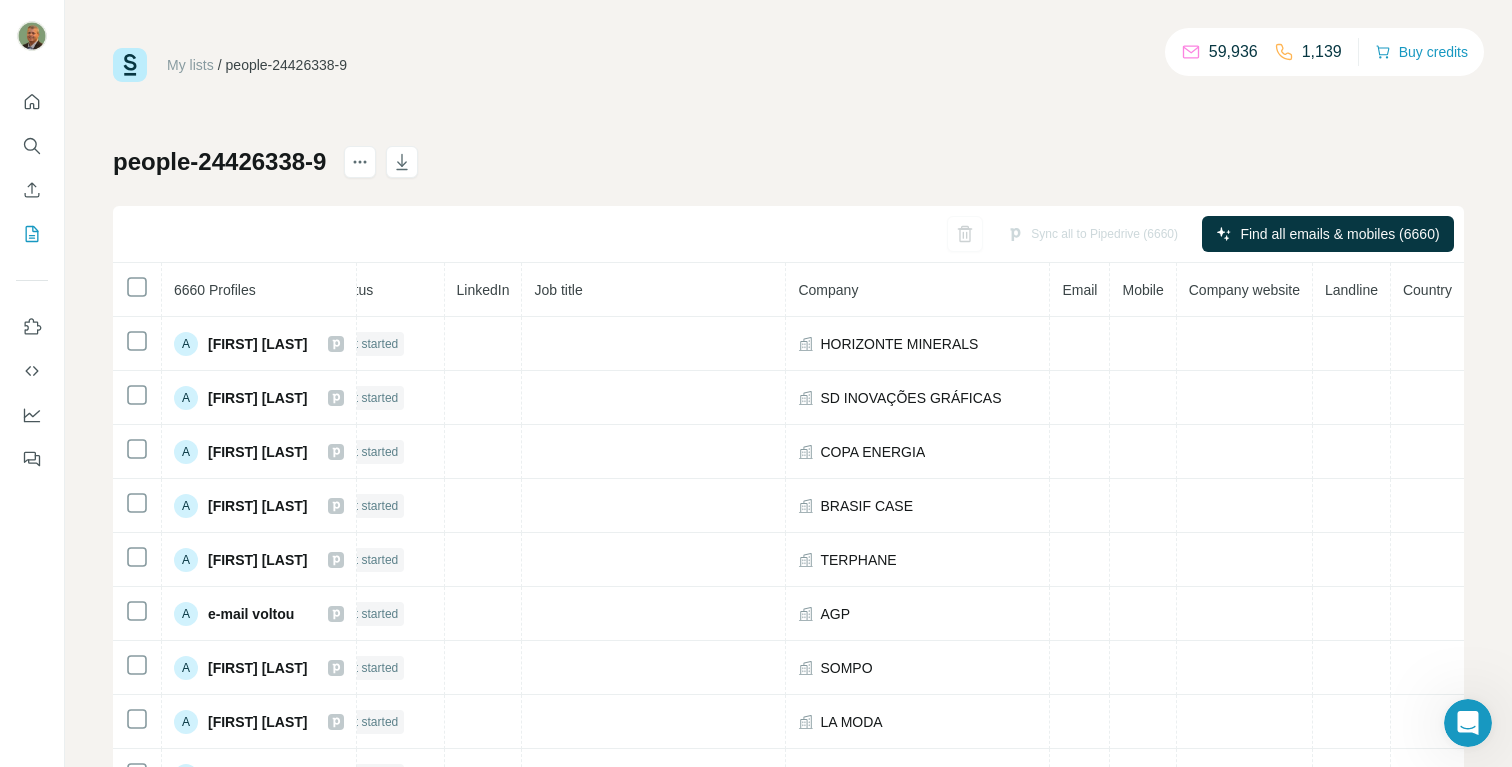 click on "Company" at bounding box center (918, 290) 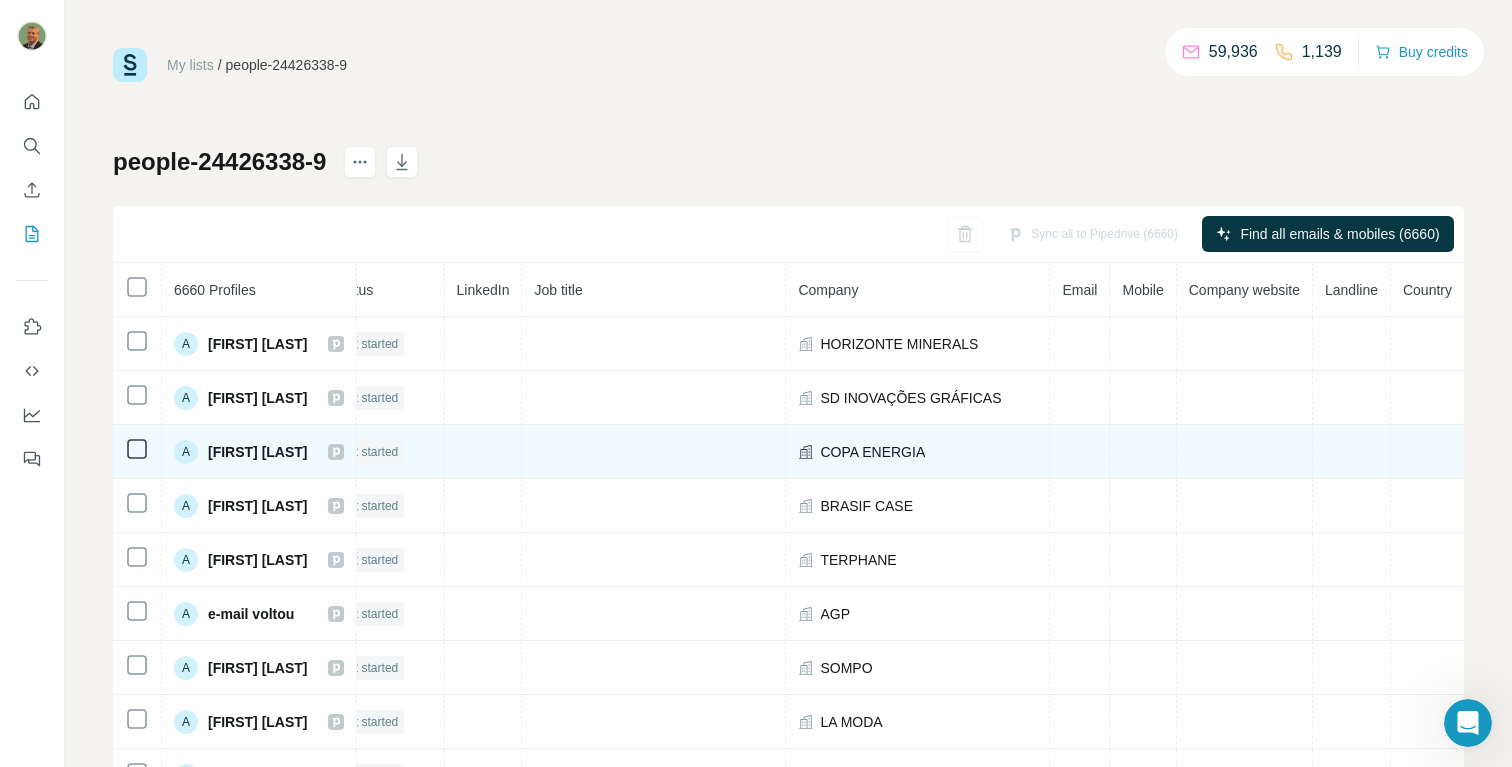 scroll, scrollTop: 77, scrollLeft: 92, axis: both 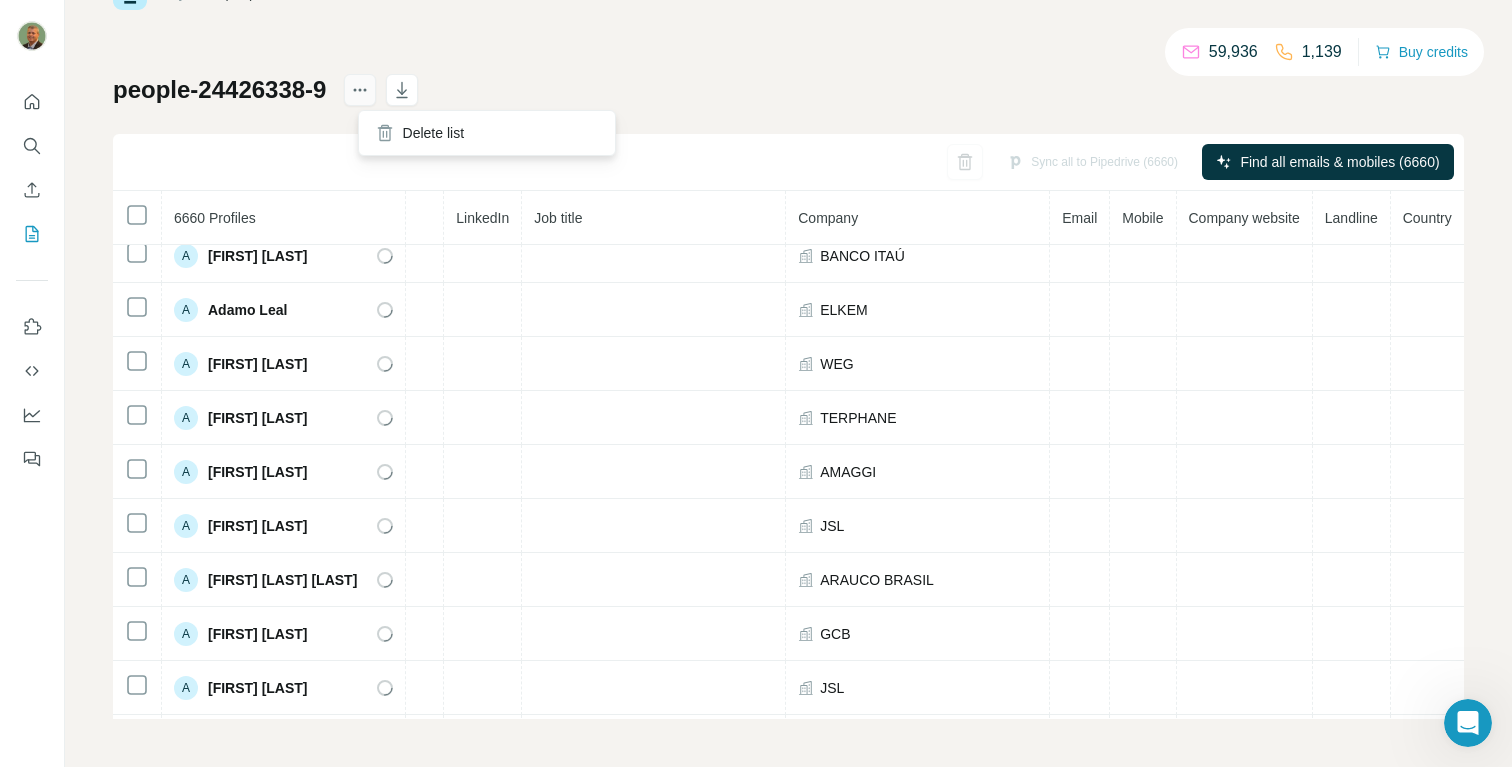 click 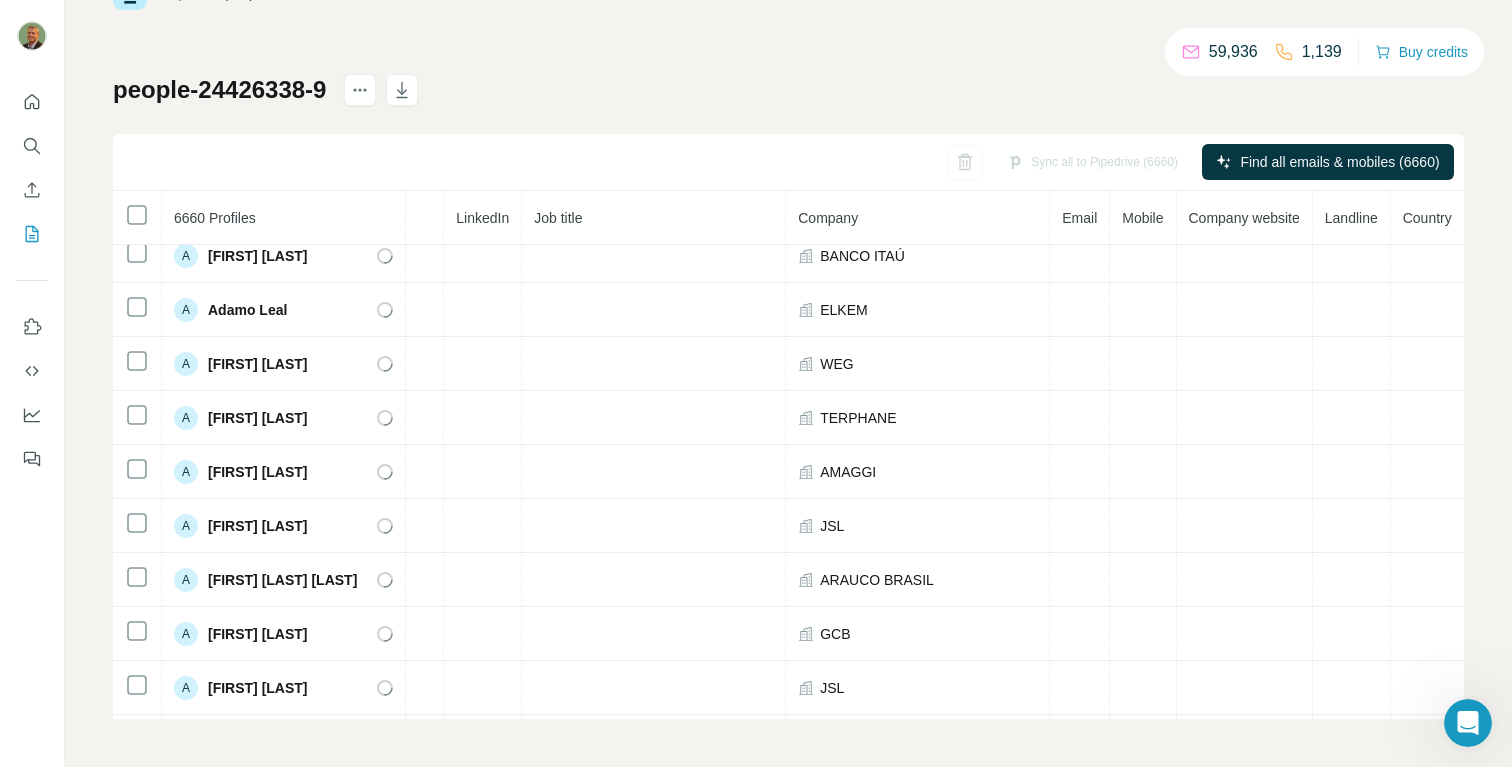 click on "My lists / people-24426338-9 Sync all to Pipedrive (6660) Find all emails & mobiles (6660) 6660 Profiles Status LinkedIn Job title Company Email Mobile Company website Landline Country A A Simoes Not started HORIZONTE MINERALS A Abimael Paulo de Lima Not started SD INOVAÇÕES GRÁFICAS A Abner Ribeiro Not started COPA ENERGIA A Abner Netto Not started BRASIF CASE A Acelino Muller Not started TERPHANE A acho que saiu Karina da Rocha de Oliveira Machado - e-mail voltou Not started AGP A Adailton Dias Not started SOMPO A Adair Moro Not started LA MODA A Adalberto Rofner Not started LATICINIOS TIROL A Adalberto Costa Not started AB CONCESSÕES A Adalberto Neris Not started CAFÉ IGUAÇU A Adam Stemmer Not started AGRÁRIA COOPERATIVA A Adam Leite Not started BANCO ITAÚ A Adamo Leal Not started ELKEM A Adelino Murara Not started WEG A Adelson Santos Not started TERPHANE A Adelson Silva Not started AMAGGI A Ademir De Marchi Not started JSL A Ademir dos Santos Aquino Not started ARAUCO BRASIL A Ademir Barbosa Not started GCB" at bounding box center [788, 396] 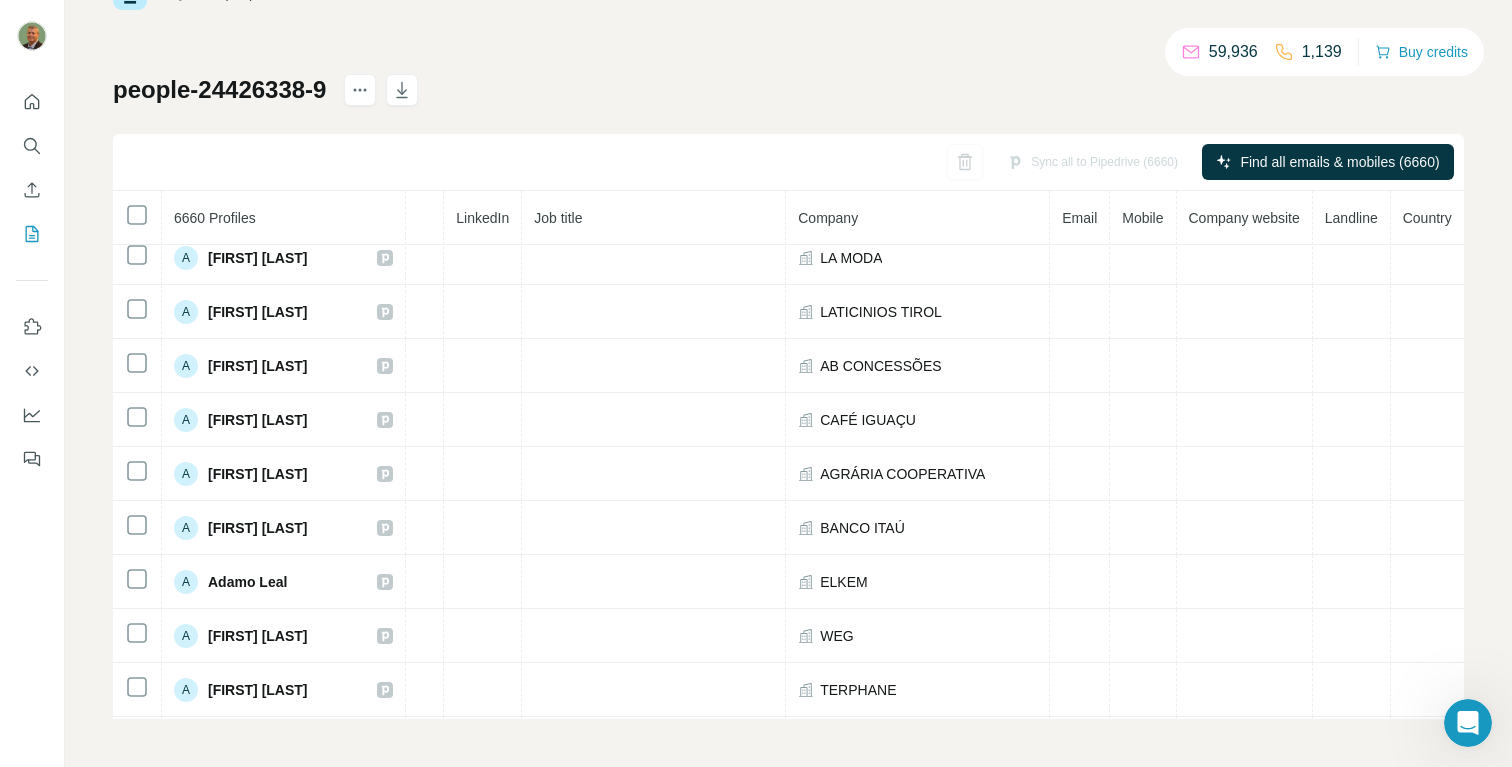 scroll, scrollTop: 384, scrollLeft: 92, axis: both 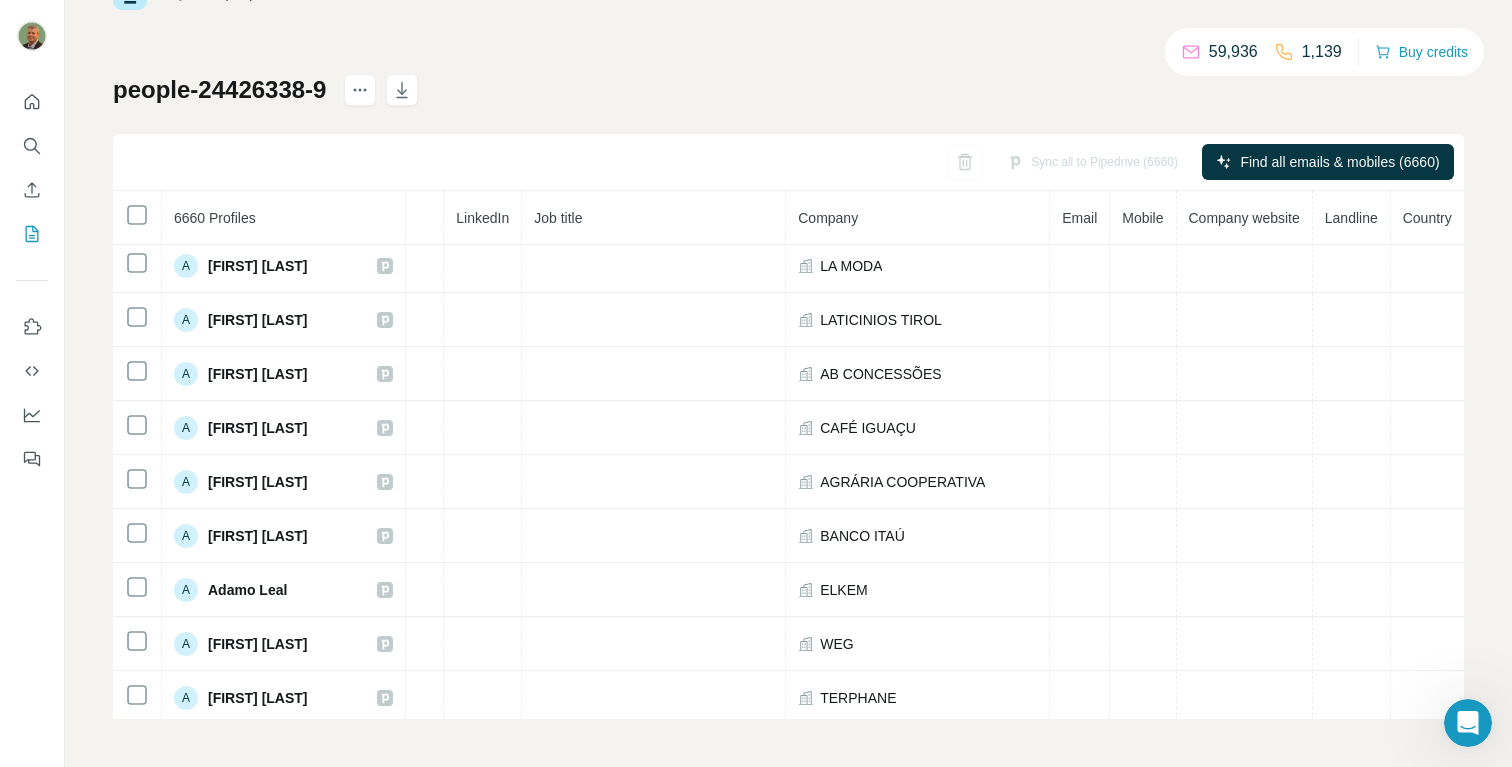 click on "Company" at bounding box center (918, 218) 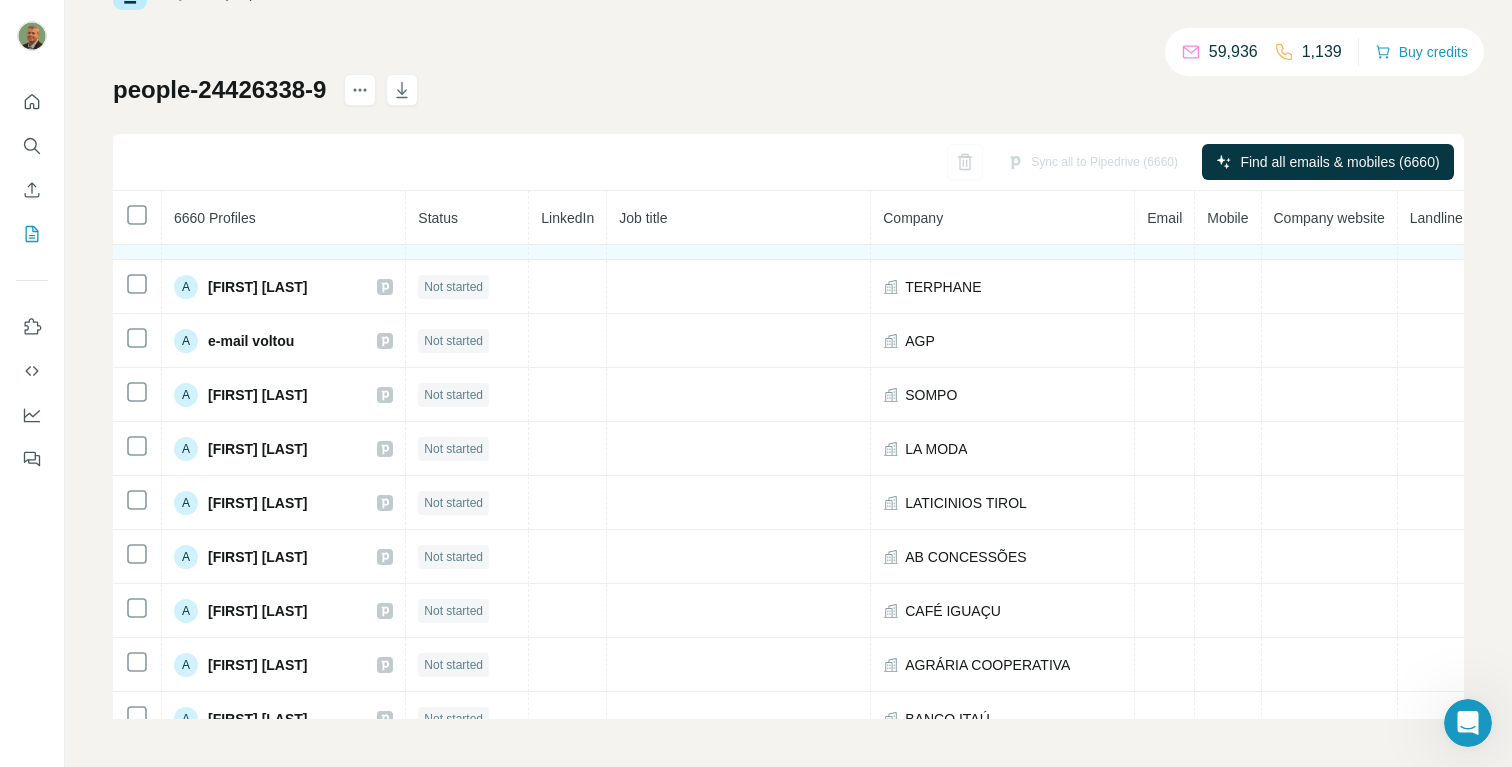 scroll, scrollTop: 0, scrollLeft: 0, axis: both 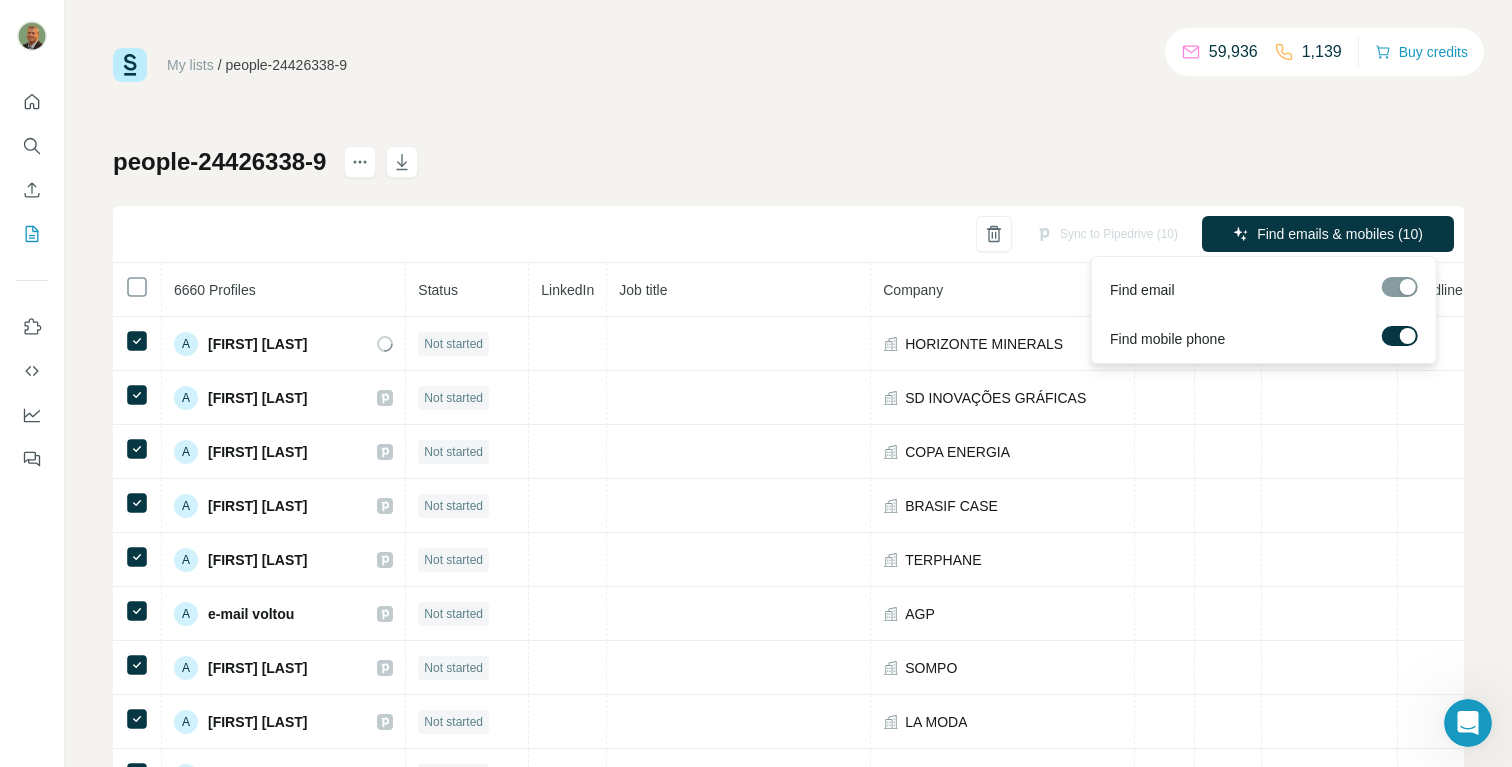 click on "Find emails & mobiles (10)" at bounding box center (1340, 234) 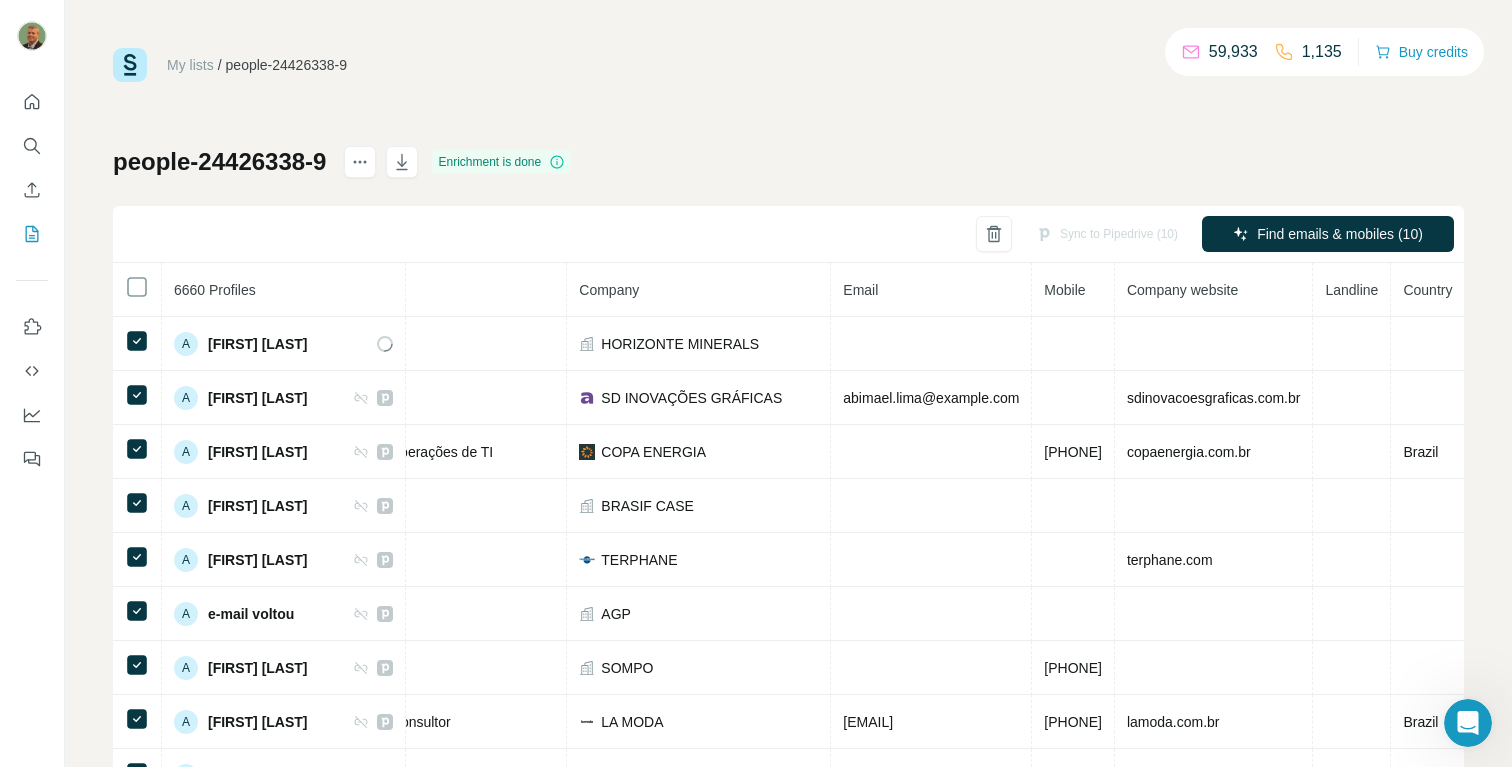 scroll, scrollTop: 0, scrollLeft: 391, axis: horizontal 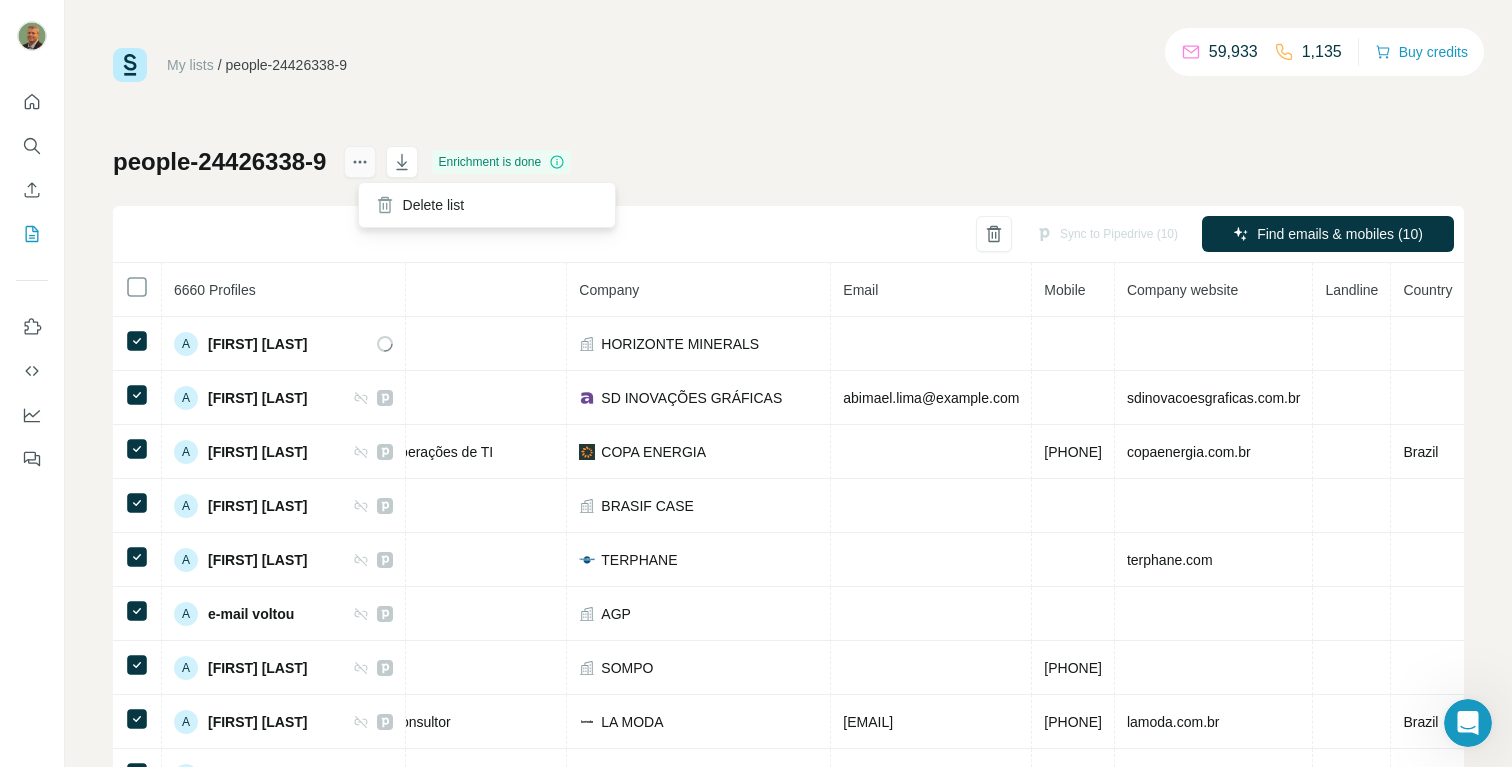click 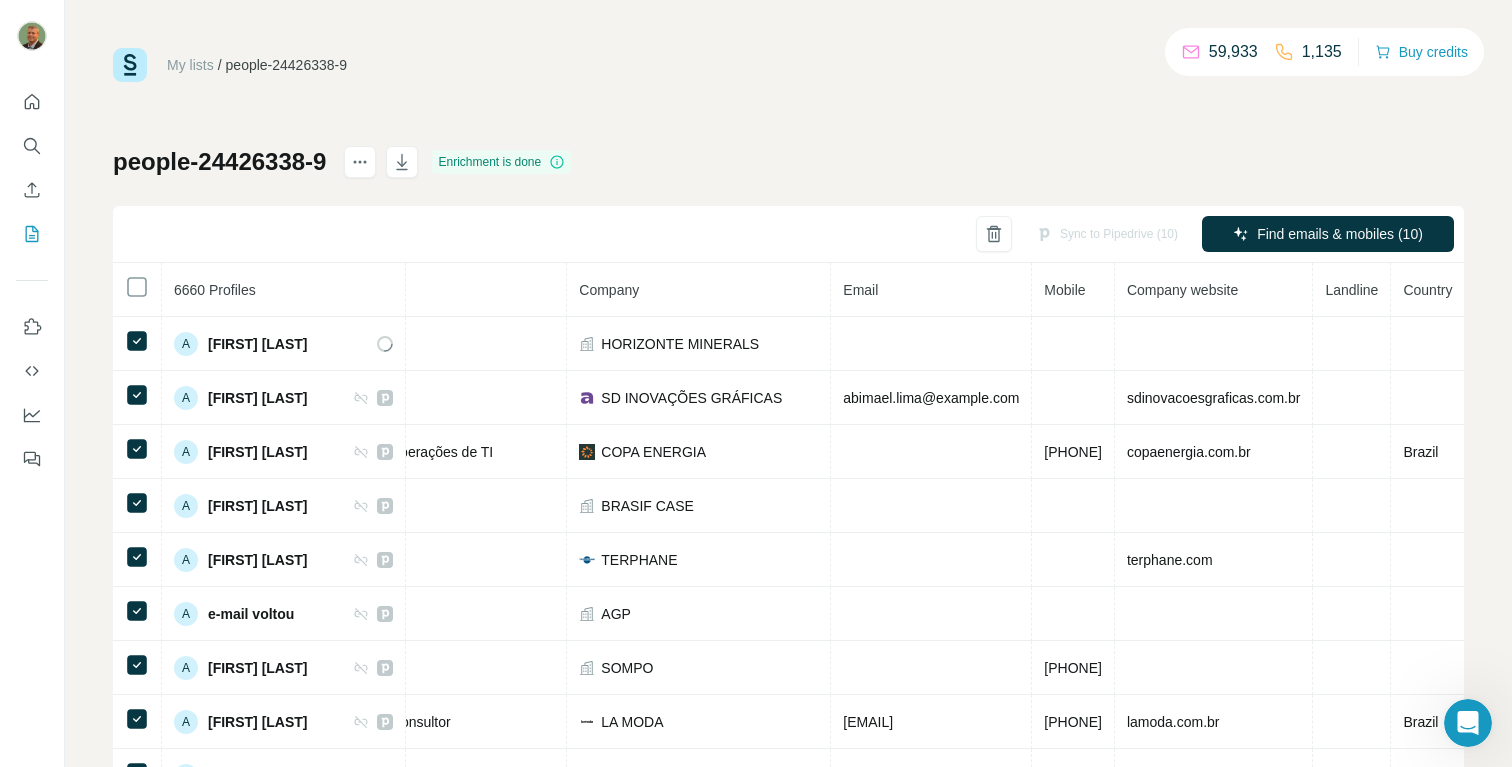 click on "My lists / people-24426338-9 Sync all to Pipedrive (6660) Find all emails & mobiles (6660) 6660 Profiles Status LinkedIn Job title Company Email Mobile Company website Landline Country A A Simoes Not started HORIZONTE MINERALS A Abimael Paulo de Lima Not started SD INOVAÇÕES GRÁFICAS A Abner Ribeiro Not started COPA ENERGIA A Abner Netto Not started BRASIF CASE A Acelino Muller Not started TERPHANE A acho que saiu Karina da Rocha de Oliveira Machado - e-mail voltou Not started AGP A Adailton Dias Not started SOMPO A Adair Moro Not started LA MODA A Adalberto Rofner Not started LATICINIOS TIROL A Adalberto Costa Not started AB CONCESSÕES A Adalberto Neris Not started CAFÉ IGUAÇU A Adam Stemmer Not started AGRÁRIA COOPERATIVA A Adam Leite Not started BANCO ITAÚ A Adamo Leal Not started ELKEM A Adelino Murara Not started WEG A Adelson Santos Not started TERPHANE A Adelson Silva Not started AMAGGI A Ademir De Marchi Not started JSL A Ademir dos Santos Aquino Not started ARAUCO BRASIL A Ademir Barbosa Not started GCB" at bounding box center [788, 419] 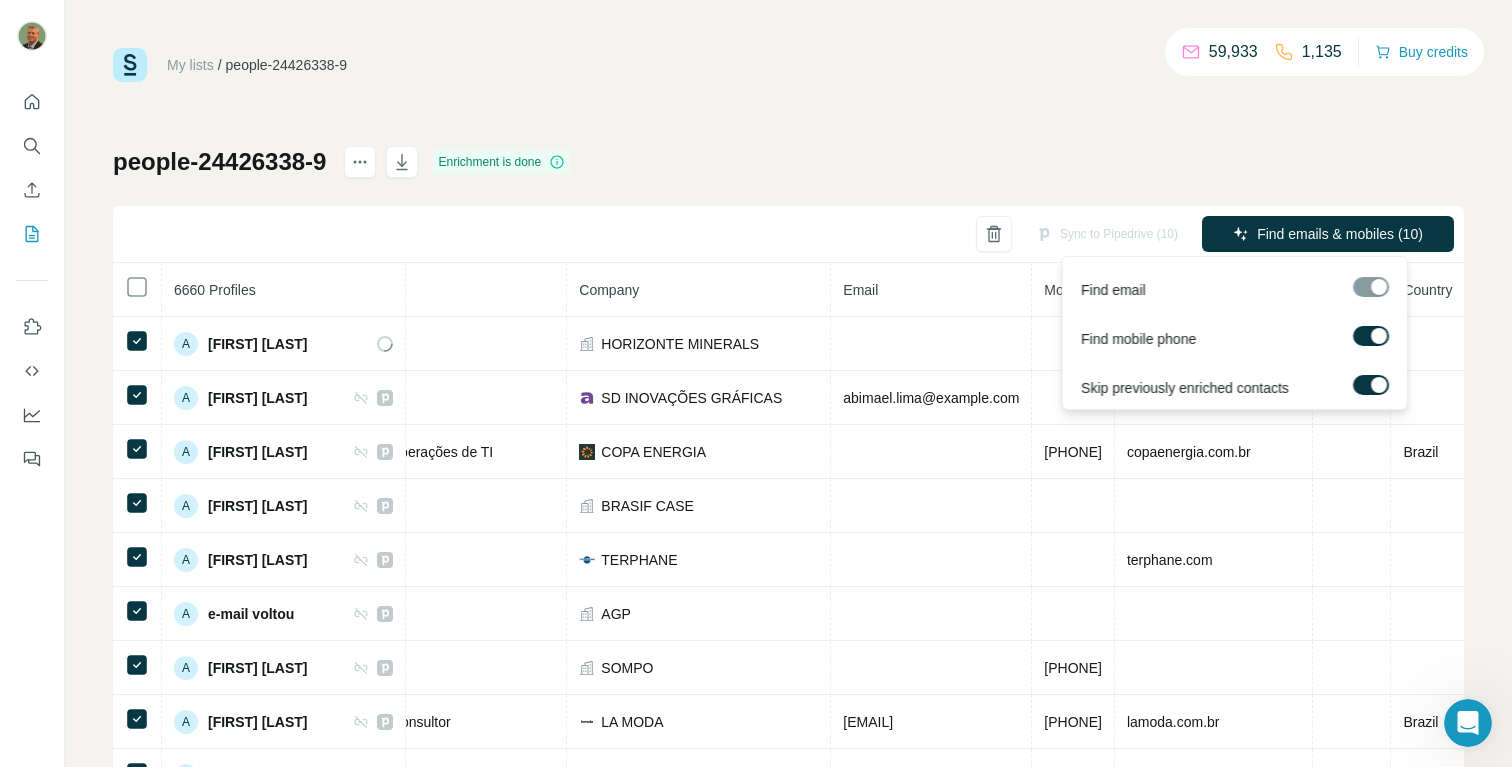 click at bounding box center [1371, 336] 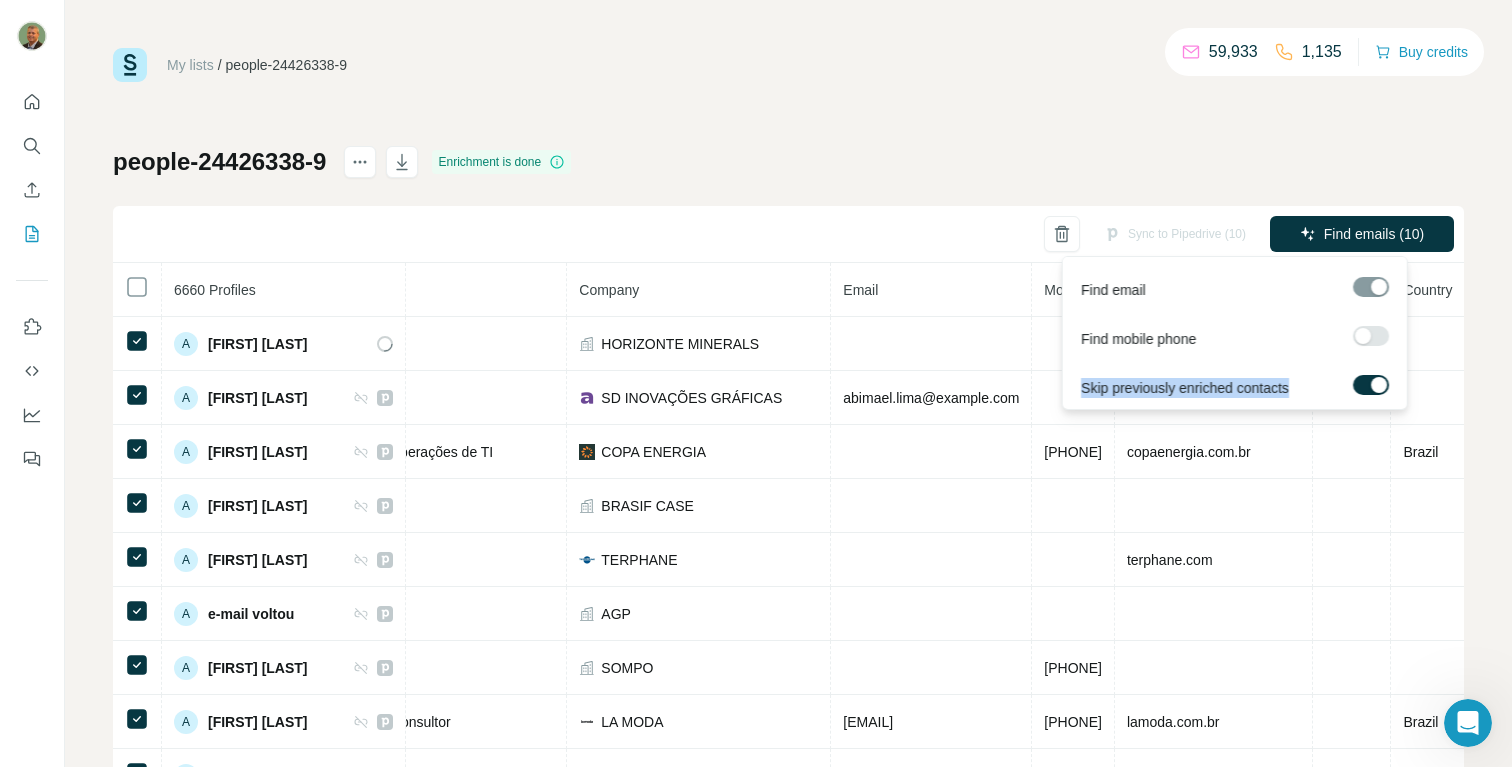 drag, startPoint x: 1313, startPoint y: 387, endPoint x: 1072, endPoint y: 388, distance: 241.00208 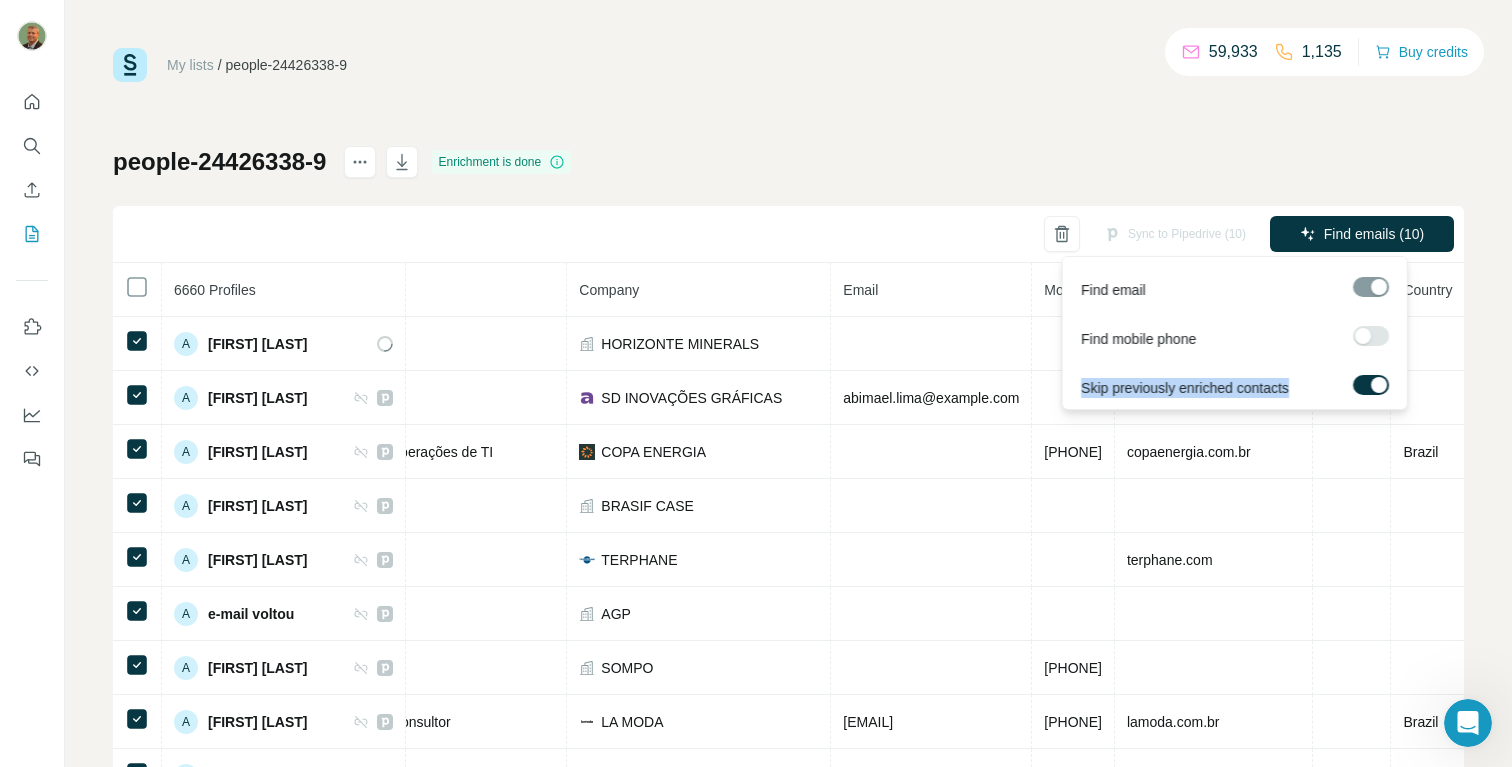 copy on "Skip previously enriched contacts" 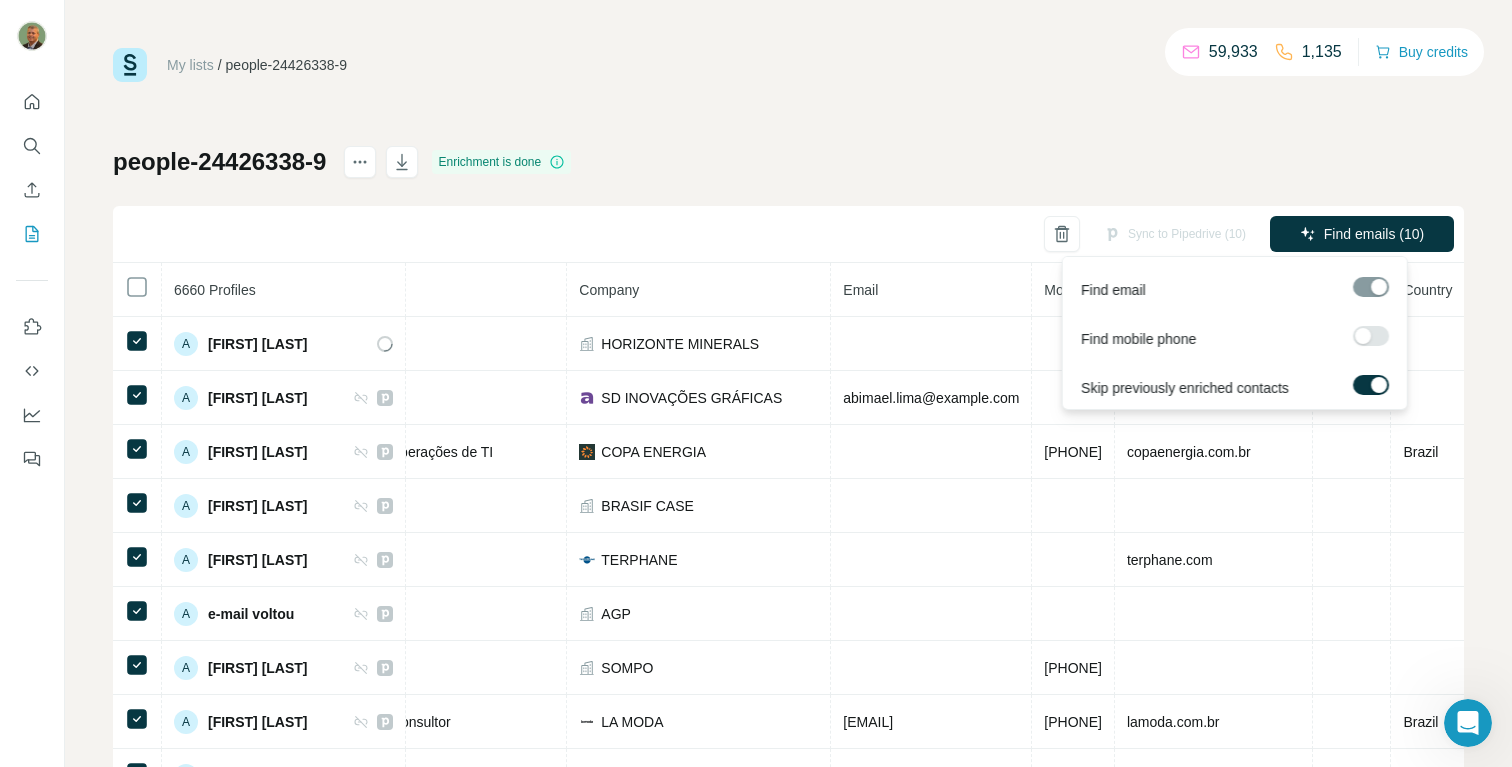 click at bounding box center [1371, 385] 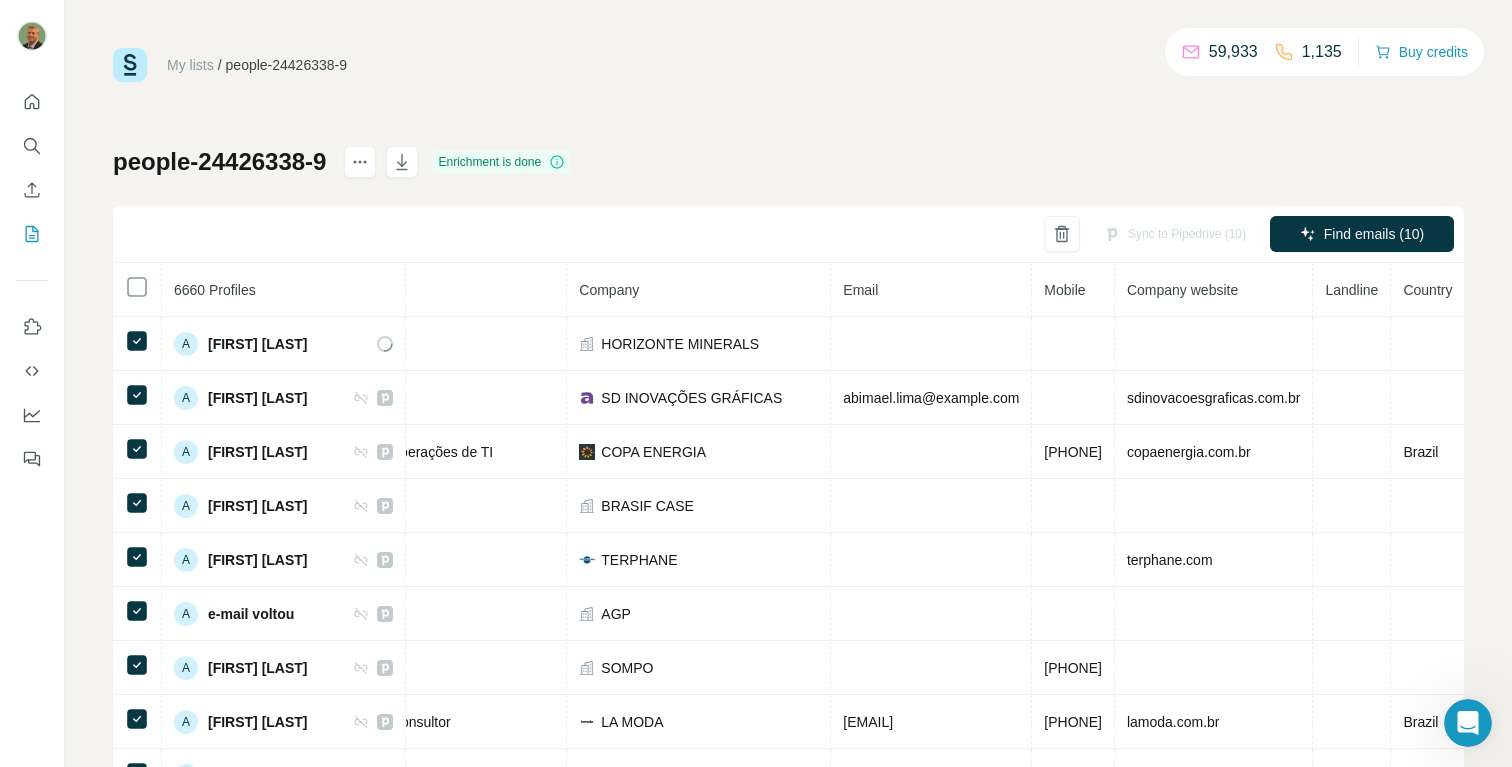 click on "My lists / people-24426338-9 59,933 1,135 Buy credits people-24426338-9 Enrichment is done Sync to Pipedrive (10) Find emails (10) 6660 Profiles Status LinkedIn Job title Company Email Mobile Company website Landline Country A A Simoes Not found HORIZONTE MINERALS A Abimael Paulo de Lima Email found SD INOVAÇÕES GRÁFICAS abimael.lima@sdinovacoesgraficas.com.br sdinovacoesgraficas.com.br A Abner Ribeiro Mobile found LinkedIn Gerente de Operações de TI COPA ENERGIA +551137032006 copaenergia.com.br Brazil A Abner Netto Not found BRASIF CASE A Acelino Muller Not found TERPHANE terphane.com A acho que saiu Karina da Rocha de Oliveira Machado - e-mail voltou Not found AGP A Adailton Dias Mobile found SOMPO +5511991564080 A Adair Moro Found LinkedIn Fundador e Consultor LA MODA adair.moro@lamoda.com.br +5548996108889 lamoda.com.br Brazil A Adalberto Rofner Mobile found LinkedIn Diretor executivo do grupo LATICINIOS TIROL +5549999769079 Brazil A Adalberto Costa Email found AB CONCESSÕES A Adalberto Neris A A A" at bounding box center [788, 383] 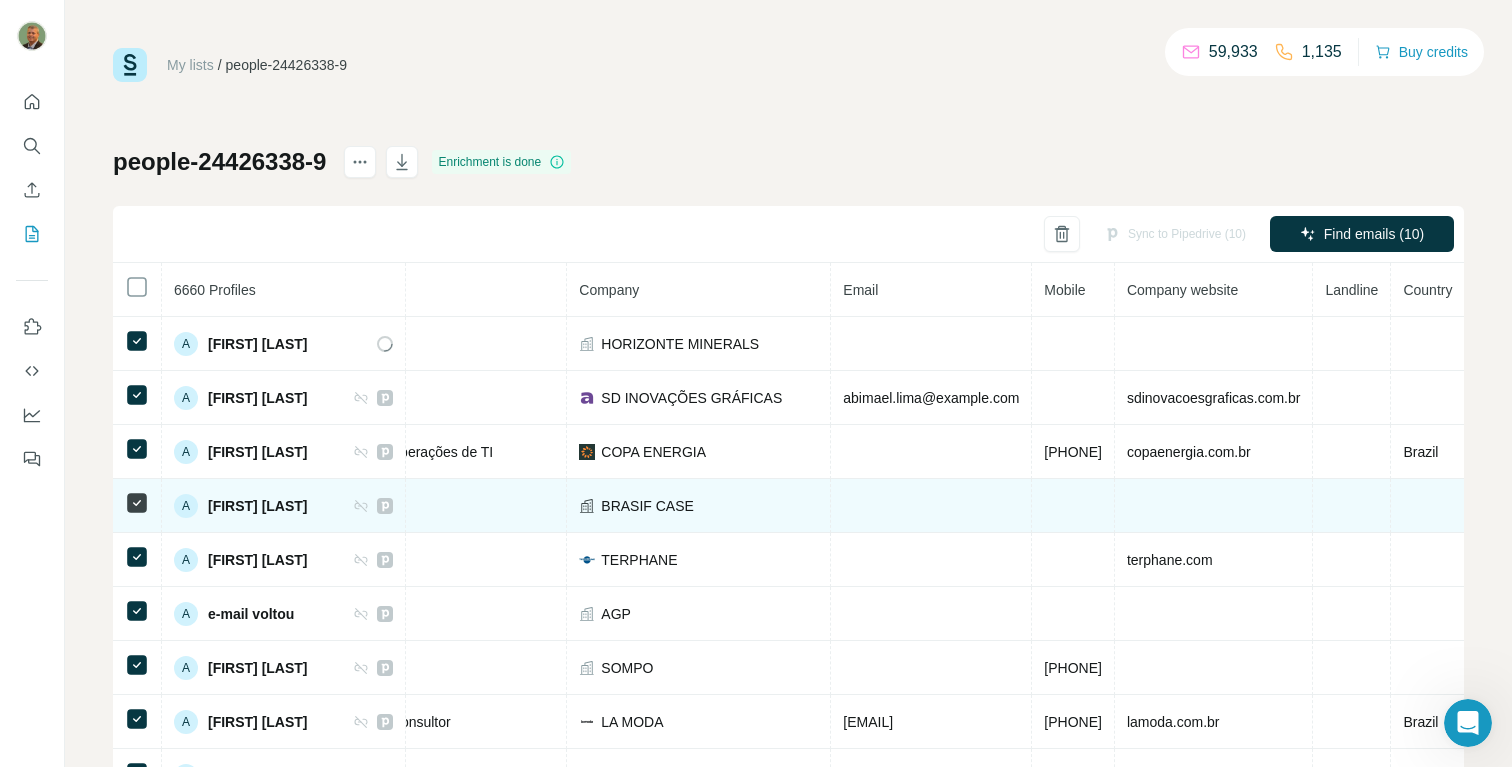 scroll, scrollTop: 0, scrollLeft: 488, axis: horizontal 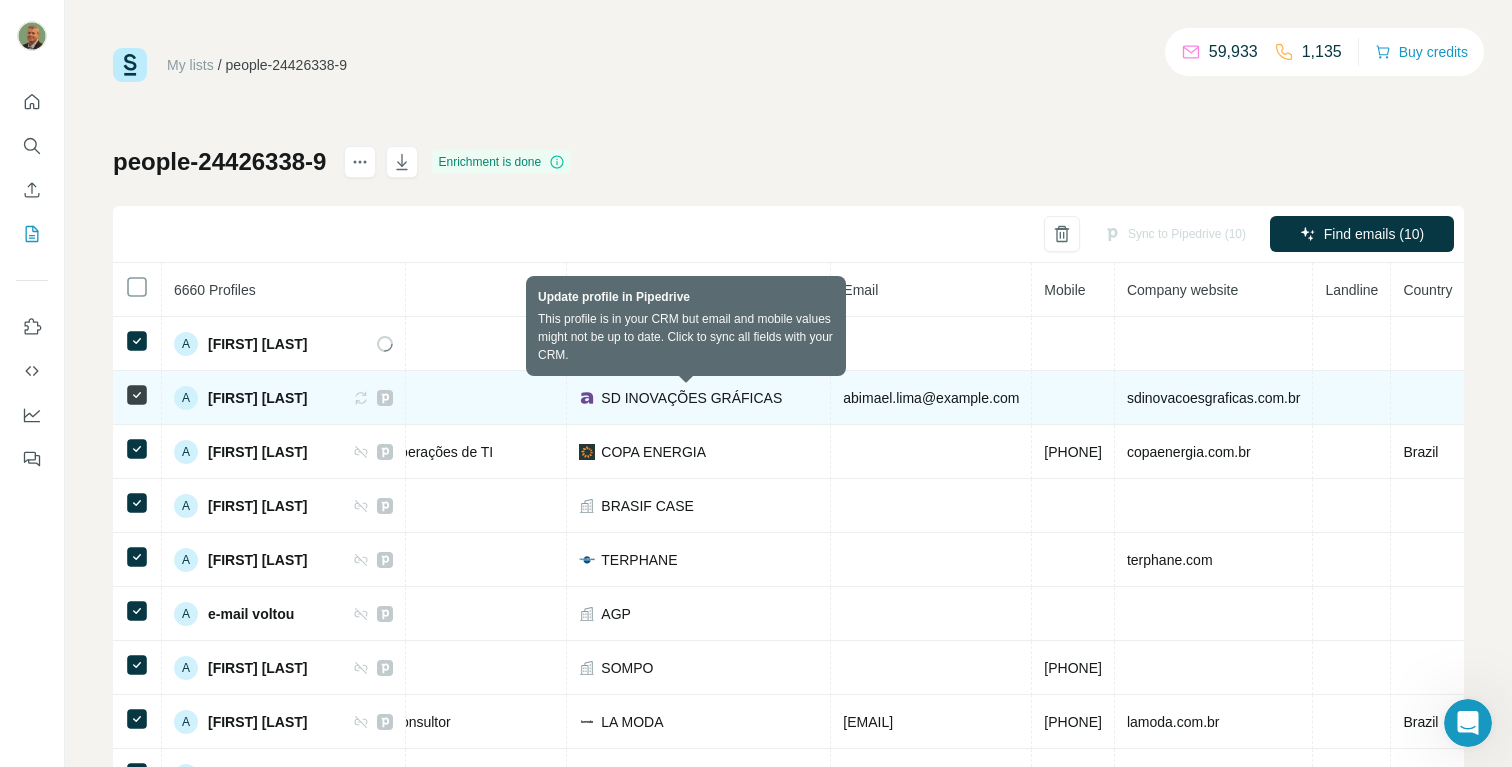 click 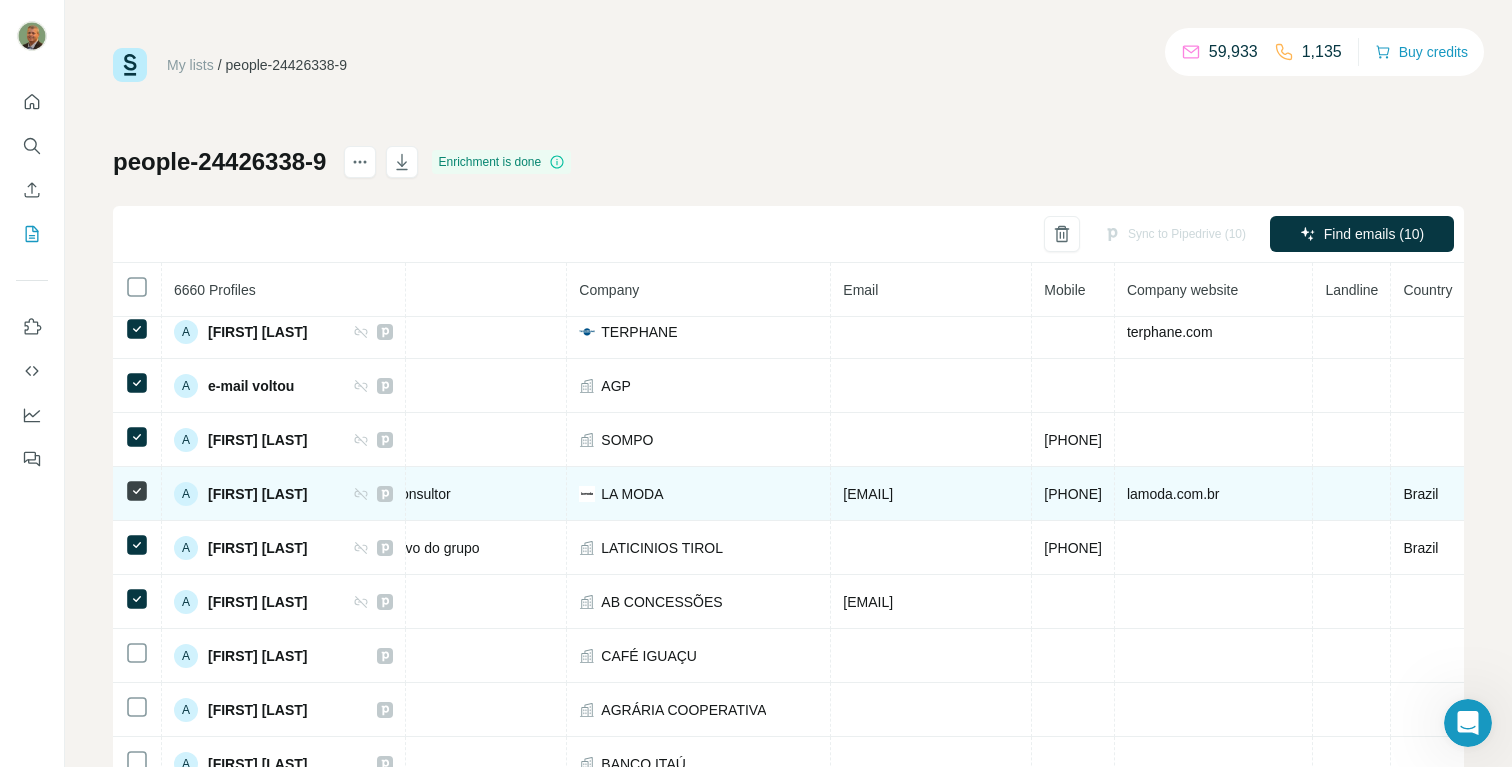scroll, scrollTop: 228, scrollLeft: 0, axis: vertical 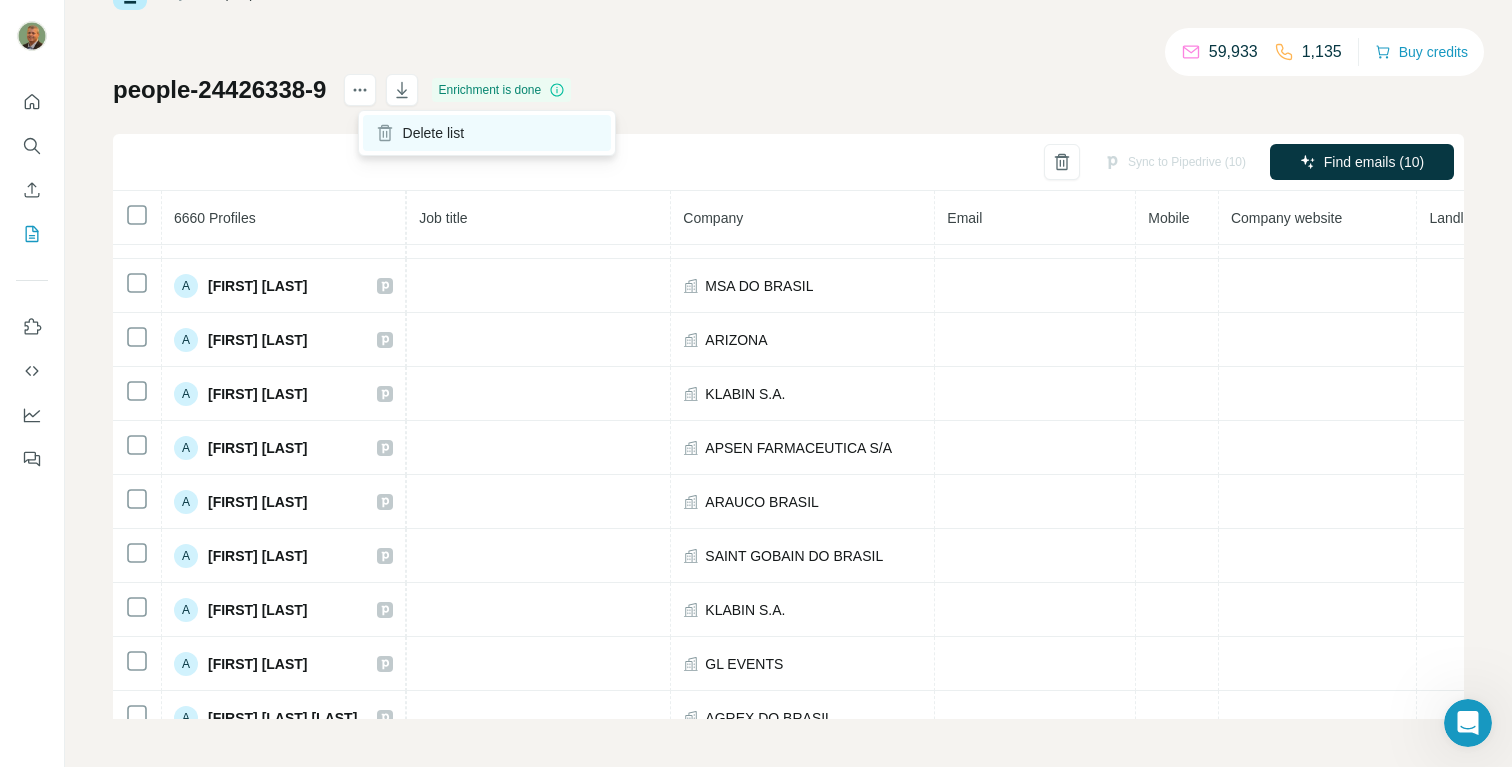 click 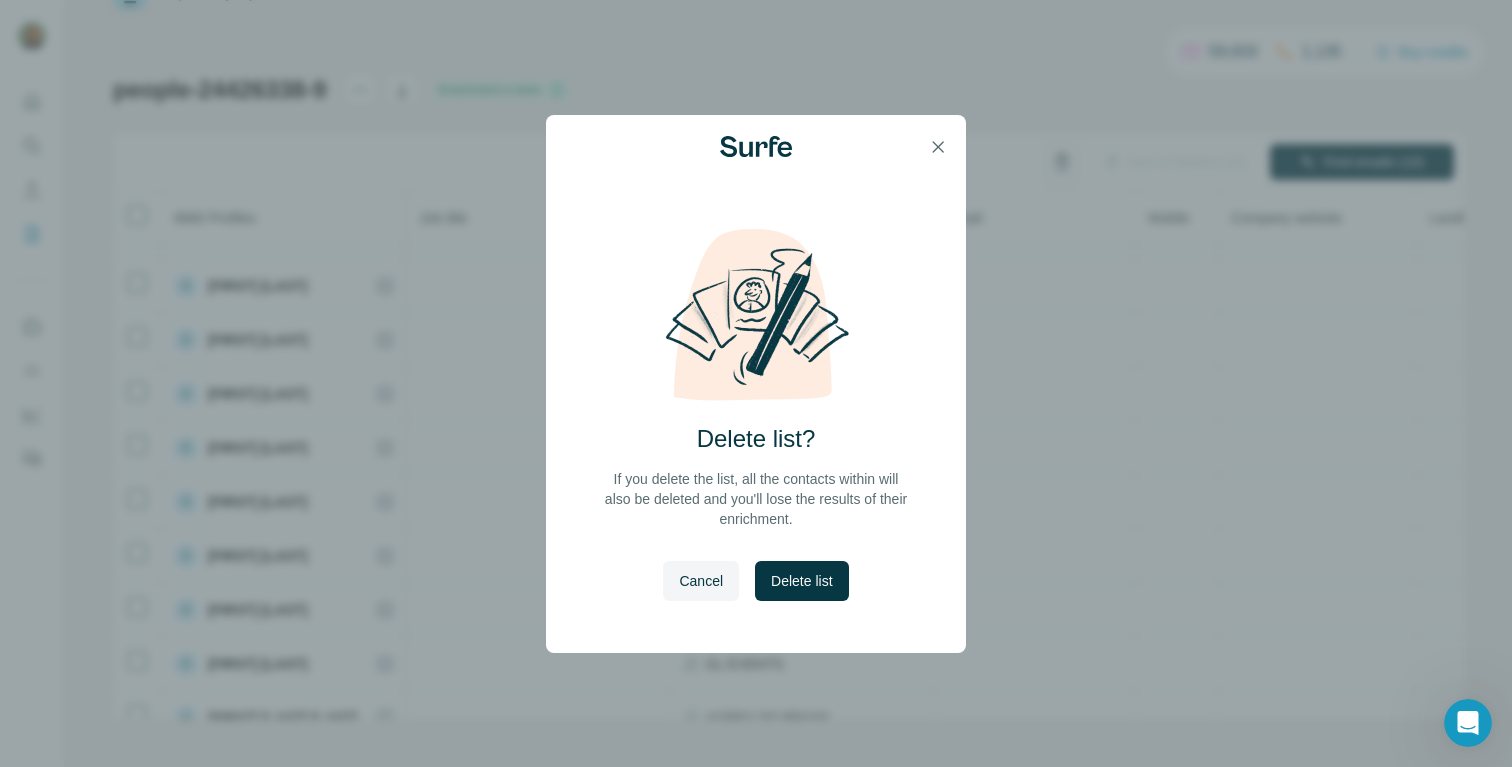 click on "Delete list?" at bounding box center [756, 439] 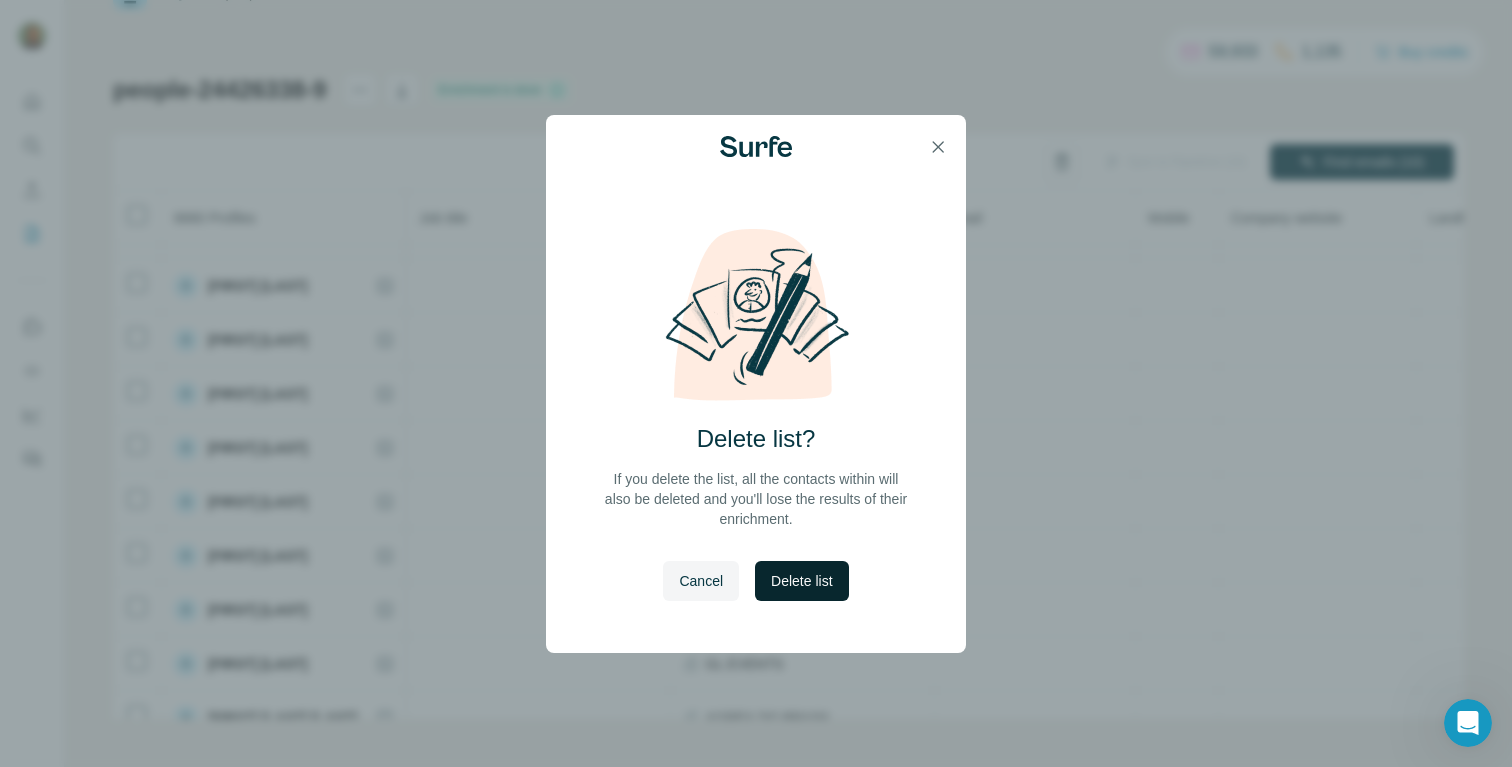 click on "Delete list" at bounding box center (801, 581) 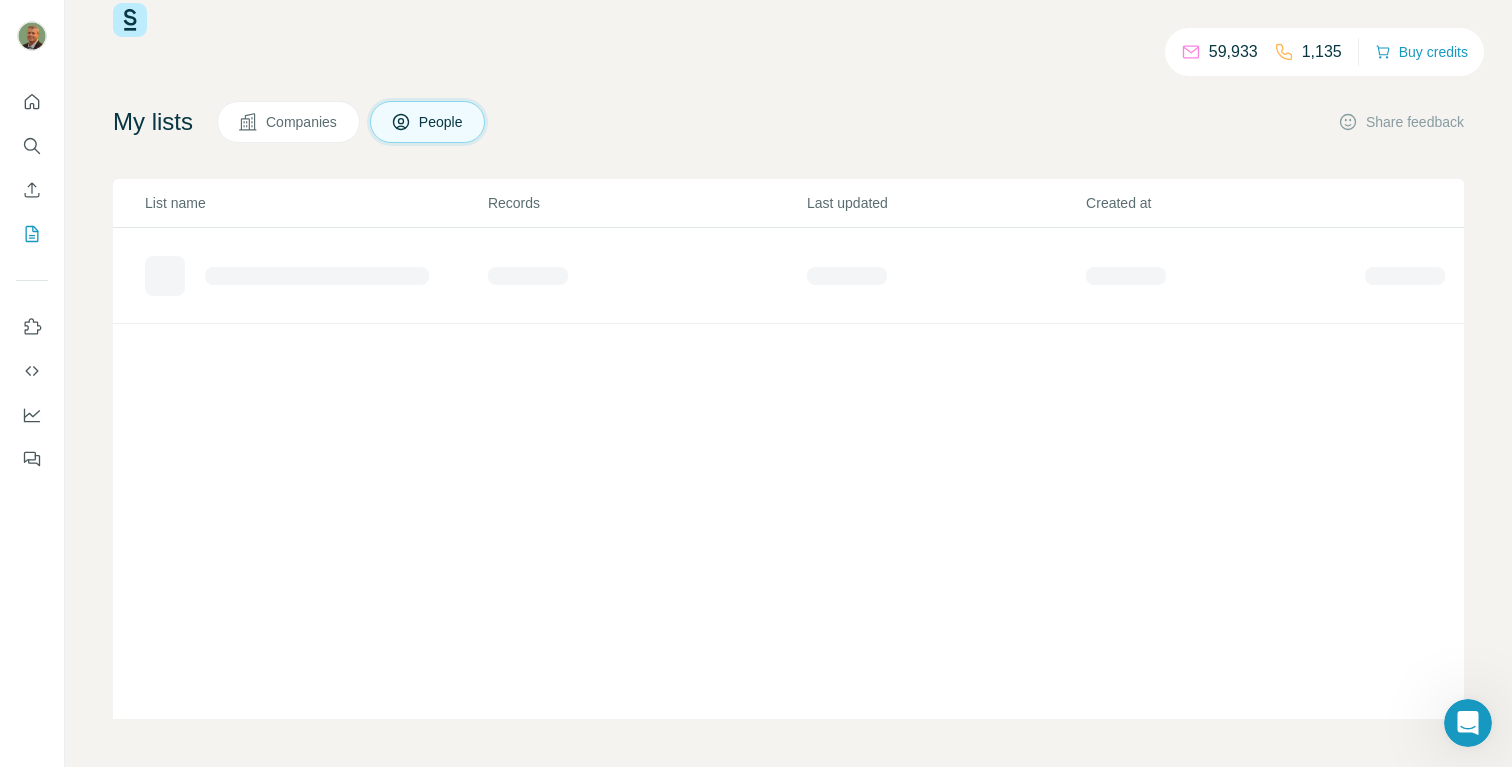scroll, scrollTop: 45, scrollLeft: 0, axis: vertical 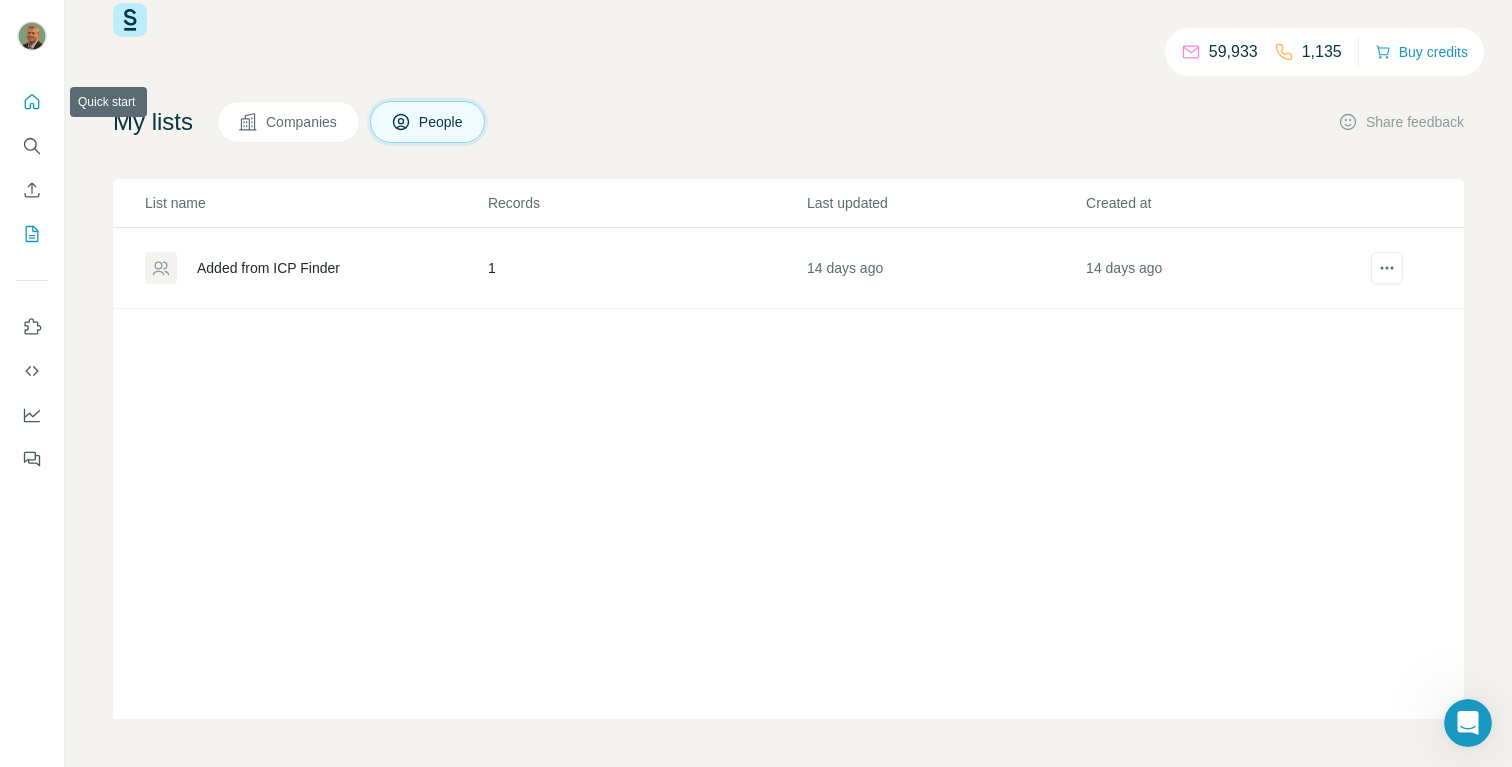 click 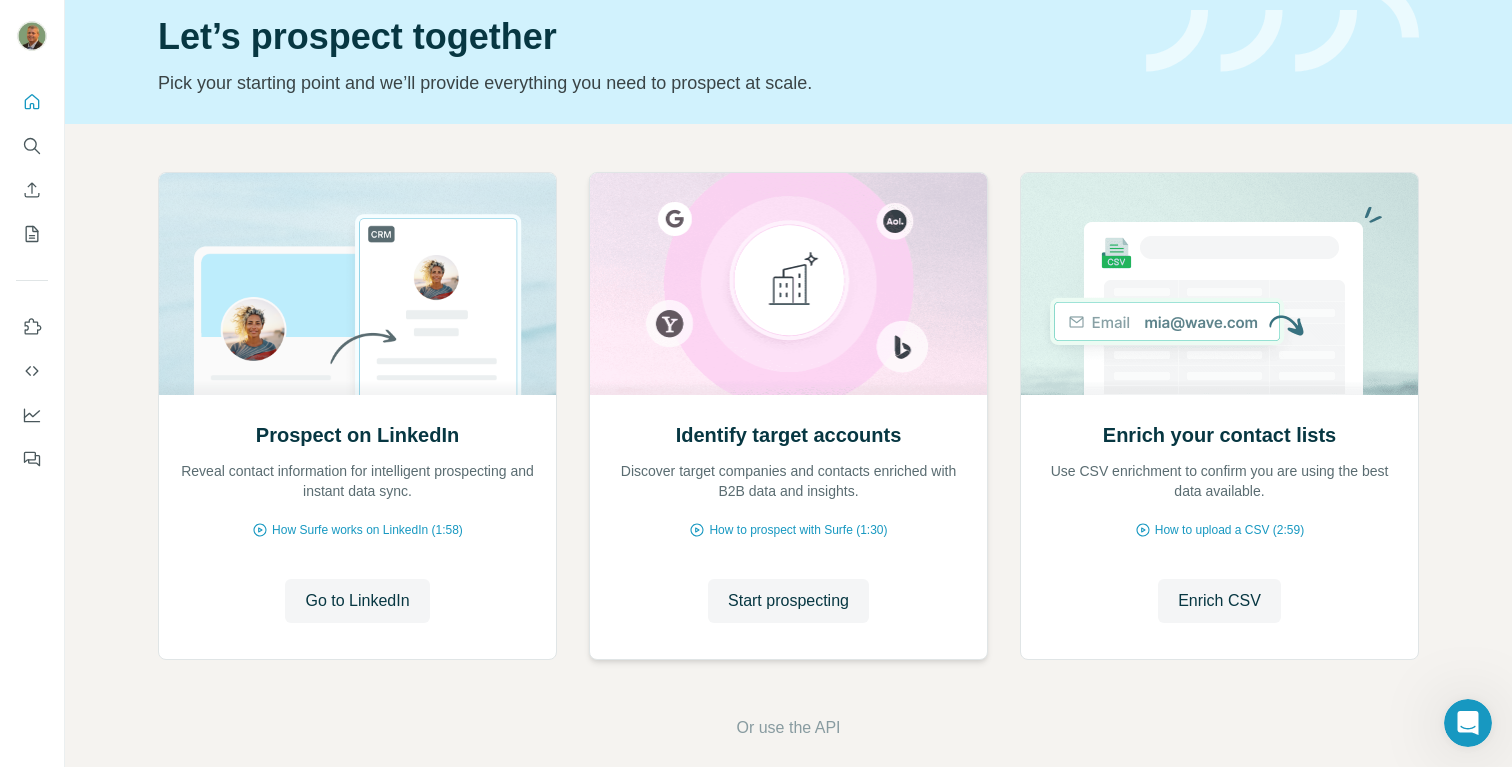 scroll, scrollTop: 77, scrollLeft: 0, axis: vertical 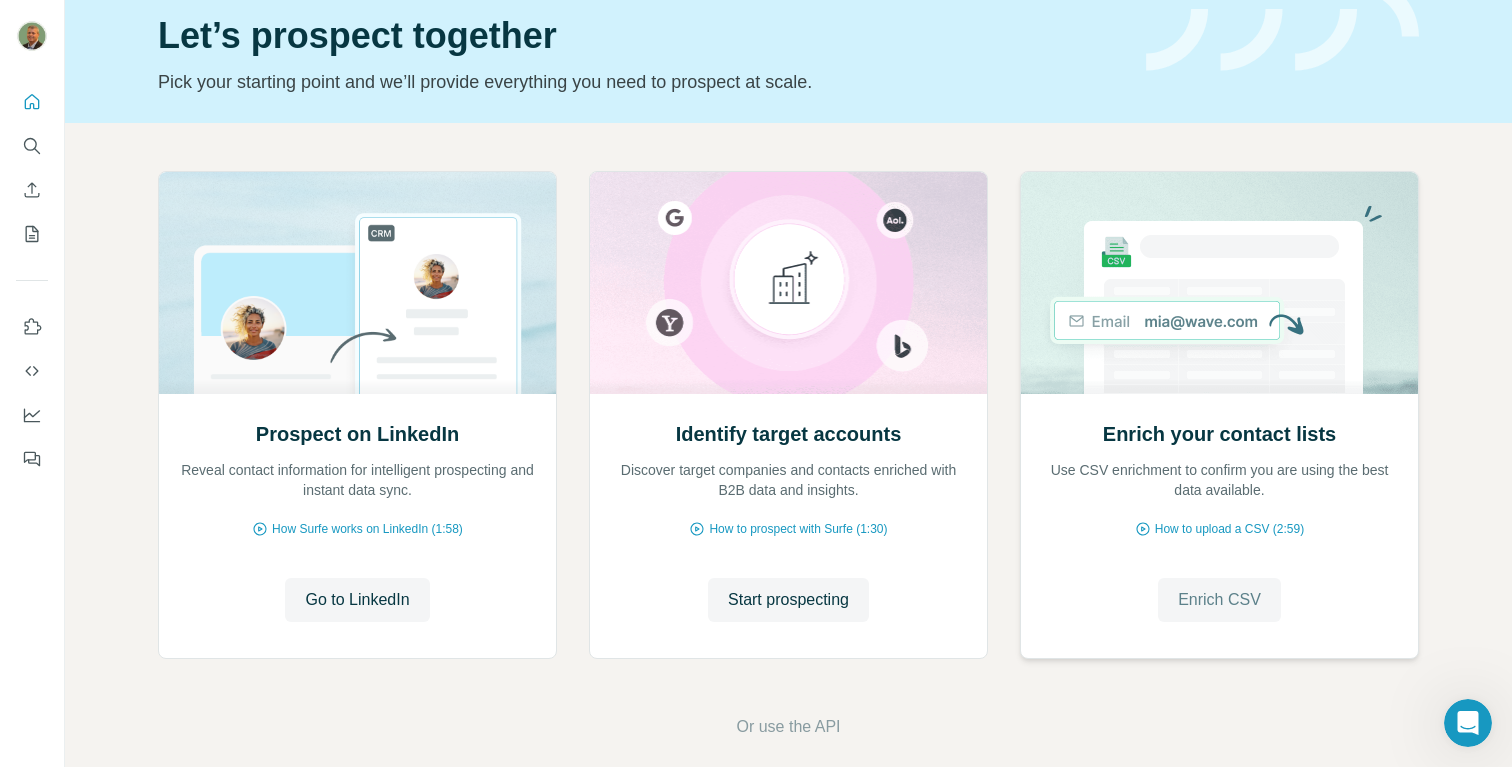 click on "Enrich CSV" at bounding box center (1219, 600) 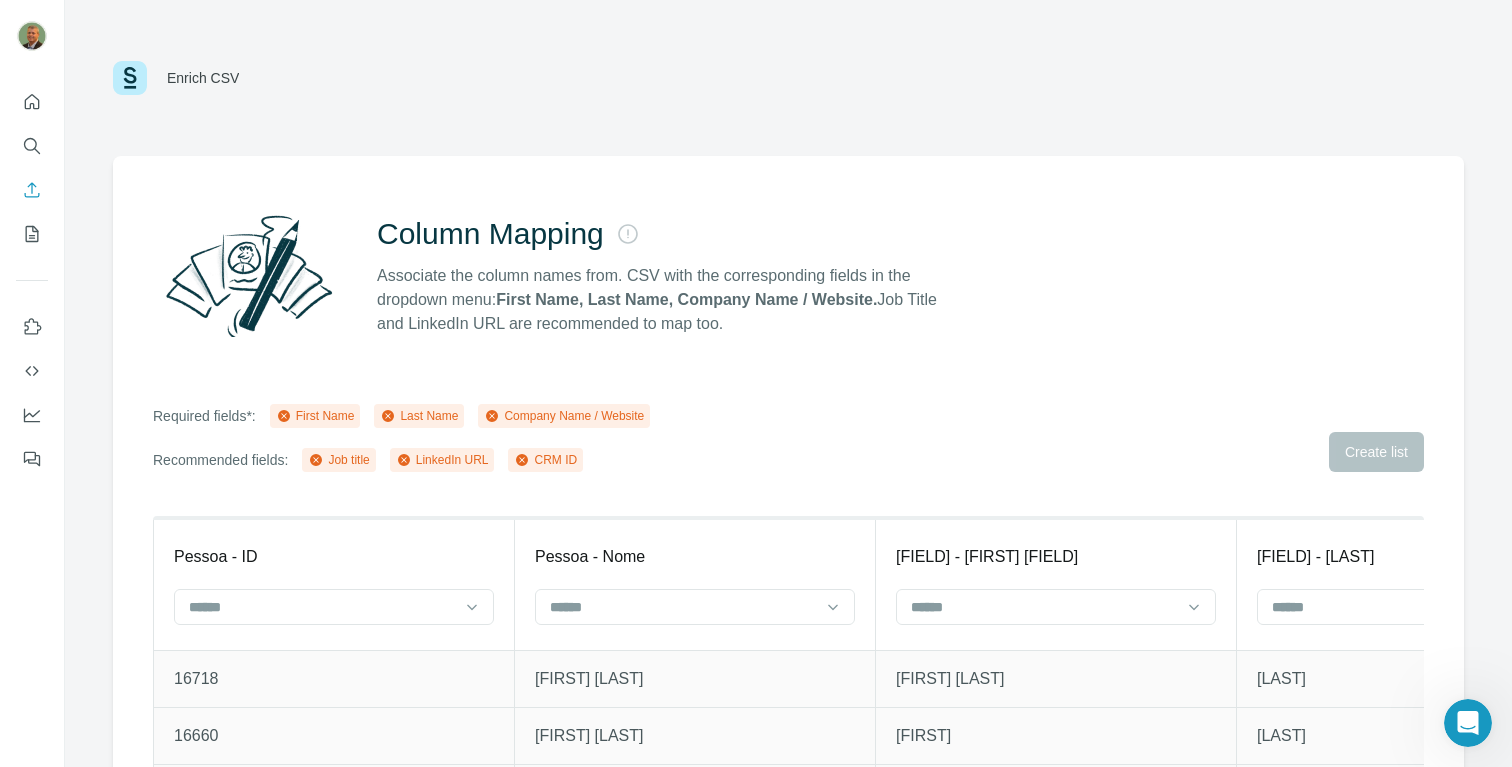 scroll, scrollTop: 105, scrollLeft: 0, axis: vertical 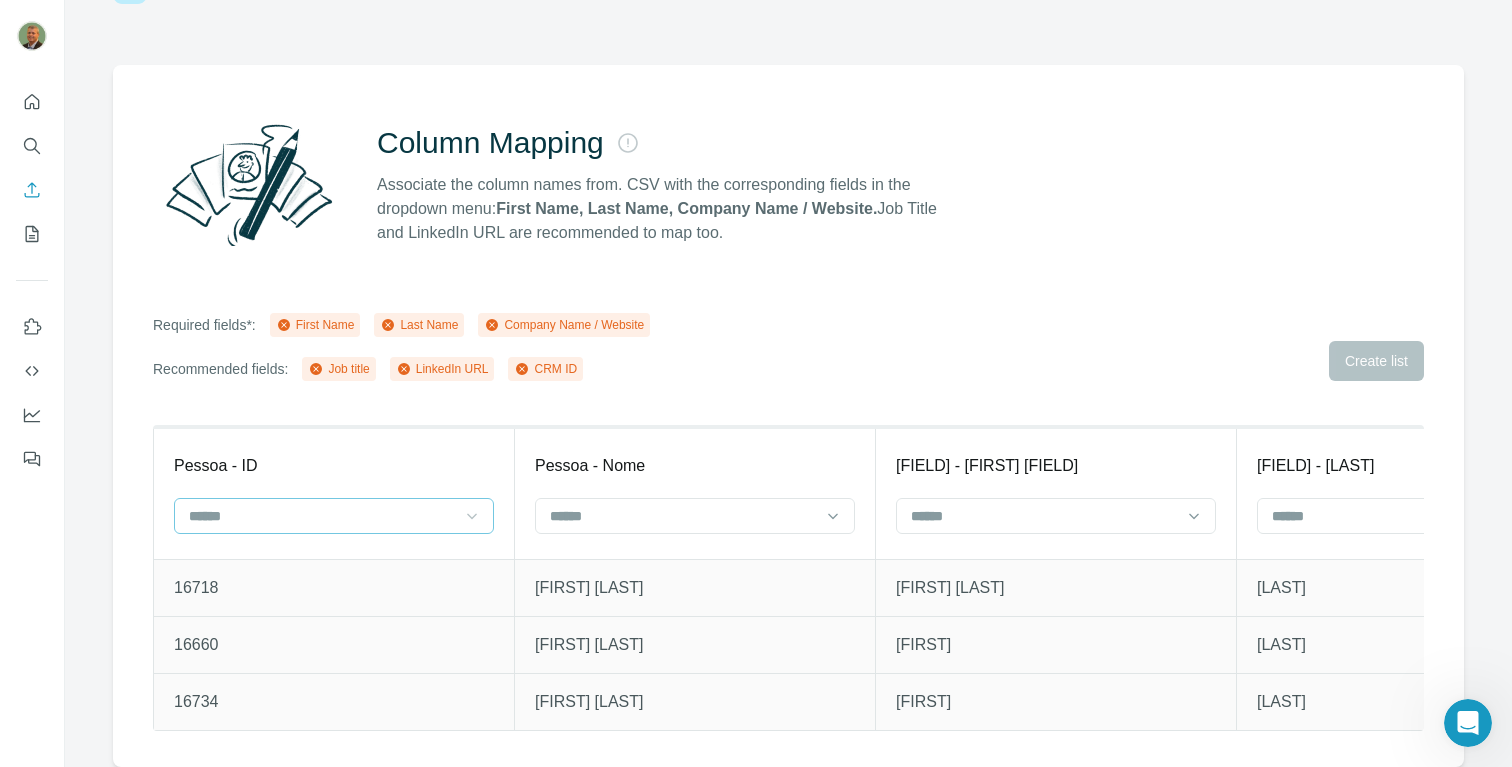click 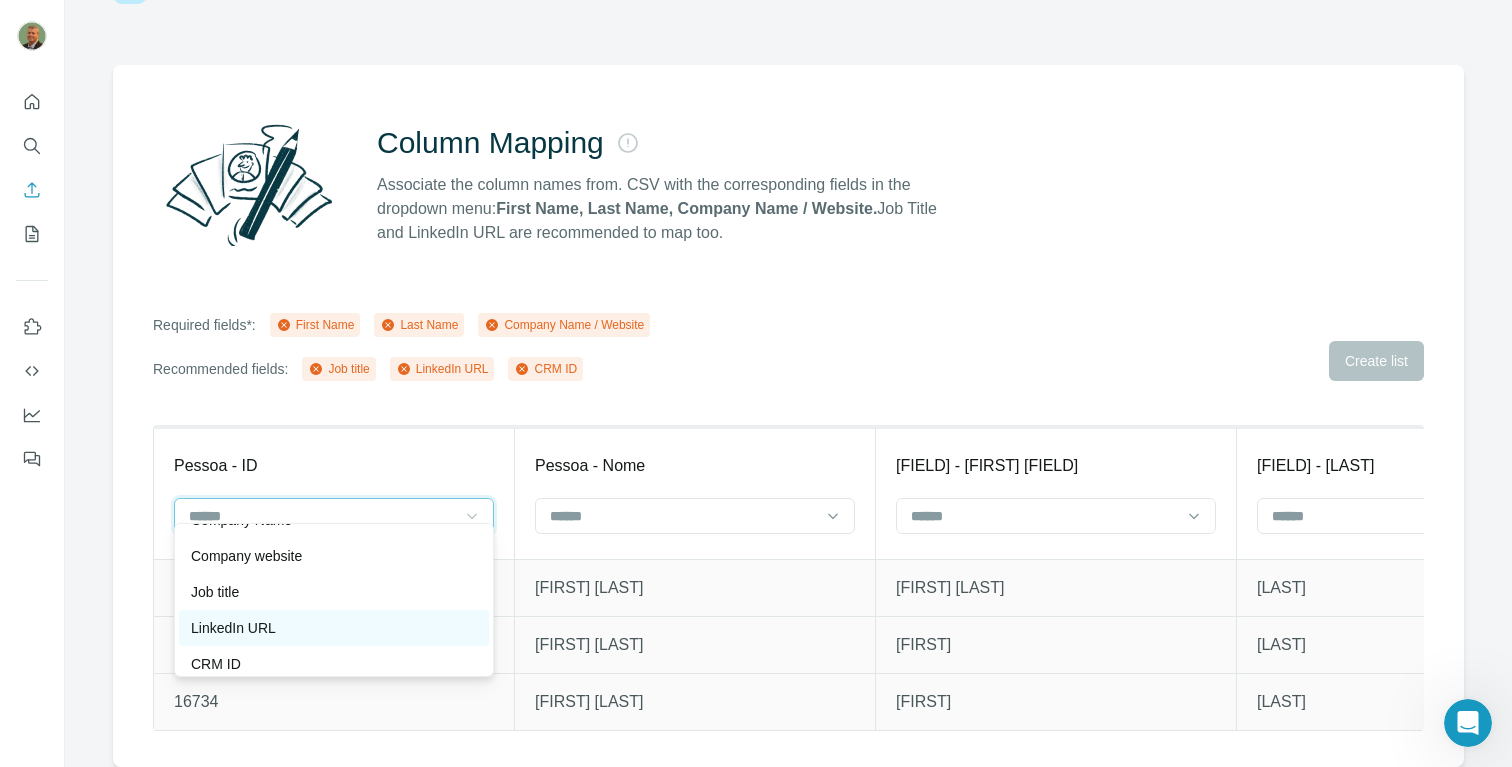 scroll, scrollTop: 108, scrollLeft: 0, axis: vertical 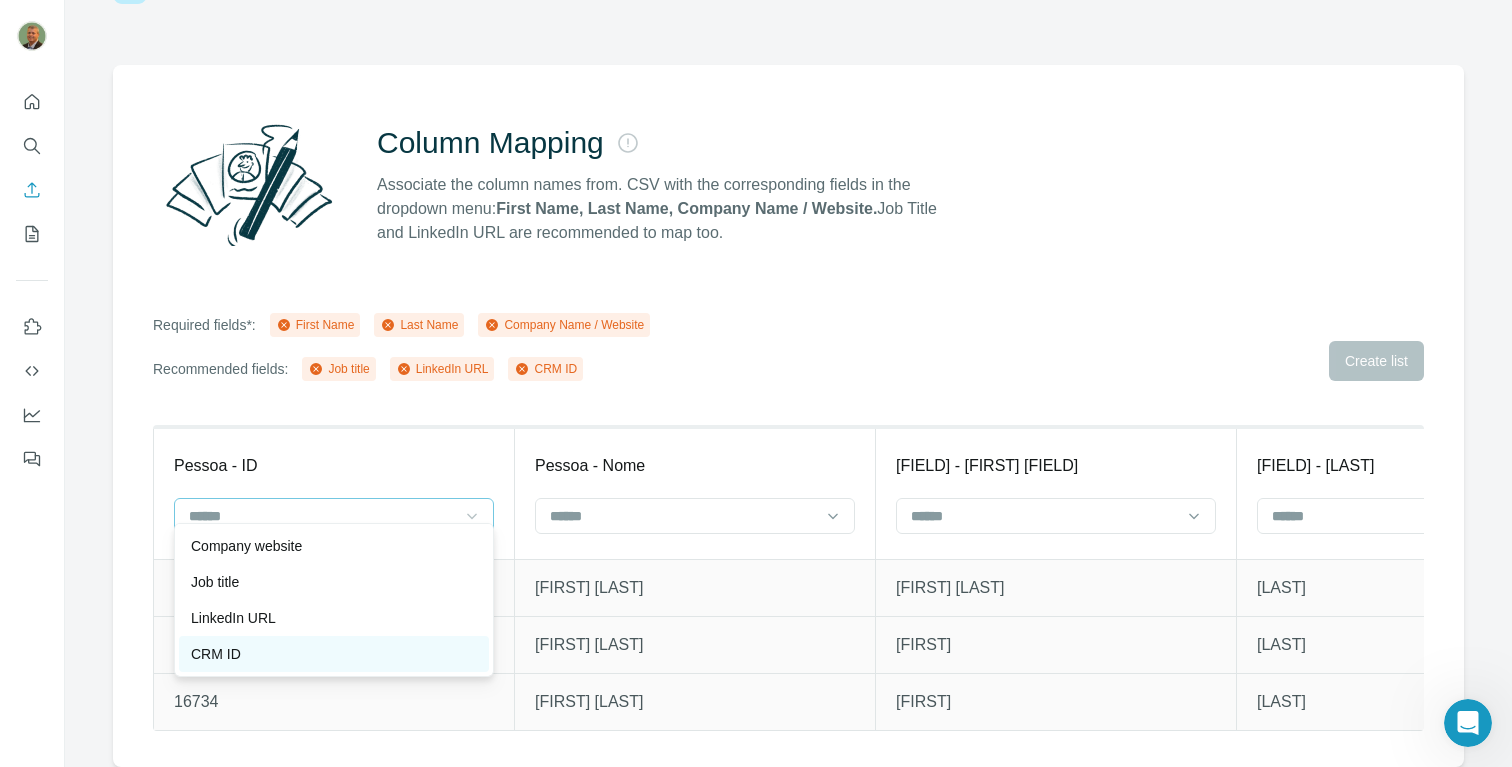 click on "CRM ID" at bounding box center [334, 654] 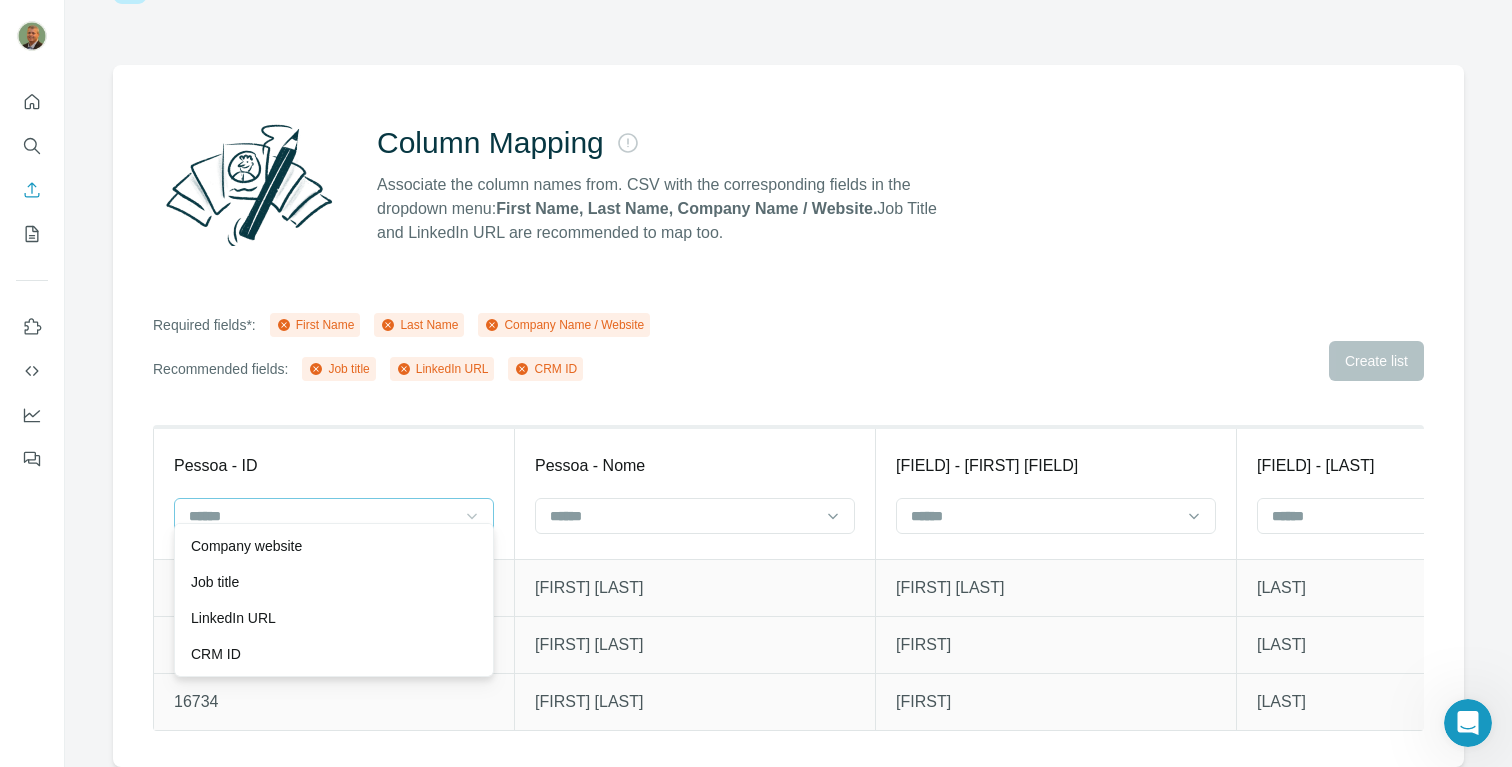 scroll, scrollTop: 72, scrollLeft: 0, axis: vertical 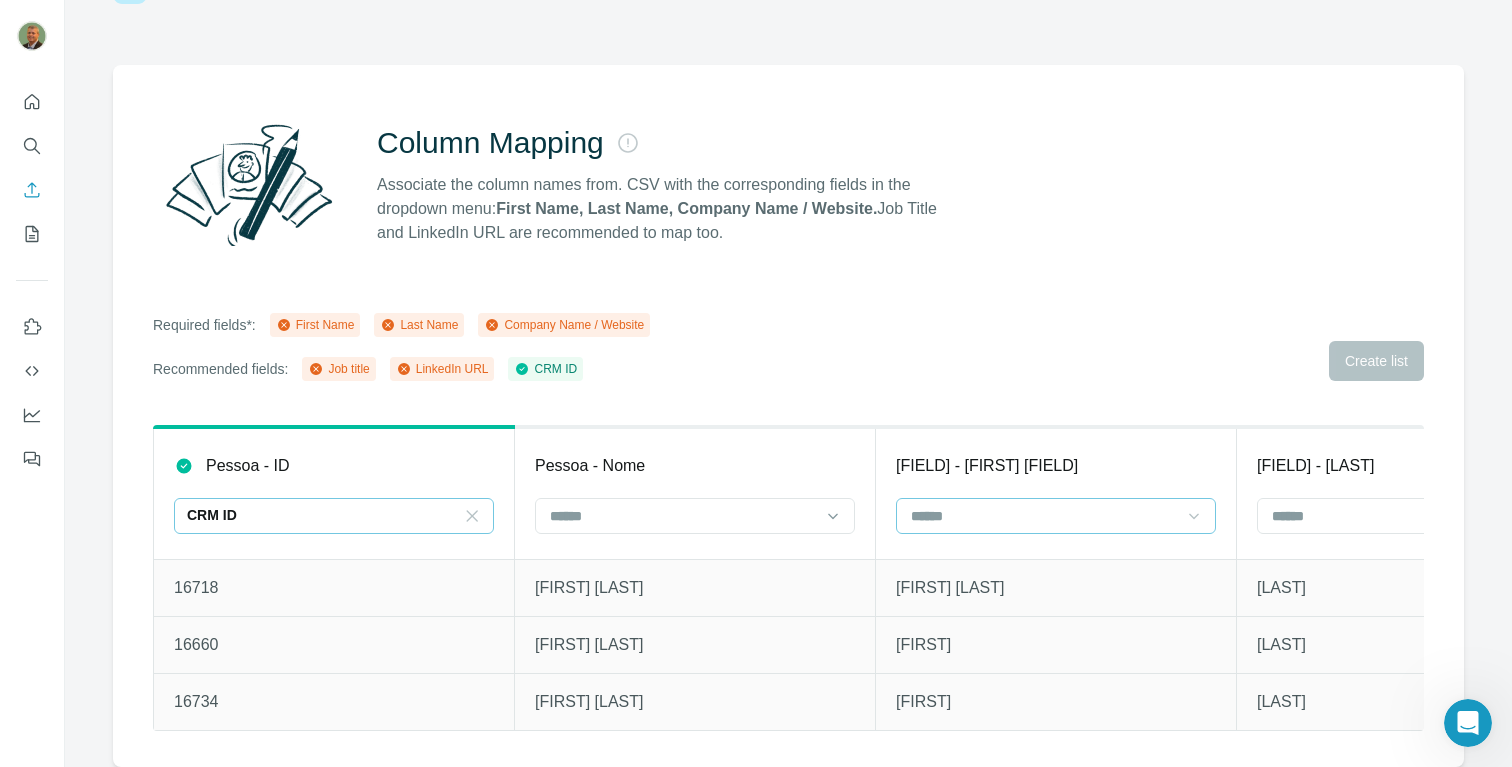 click 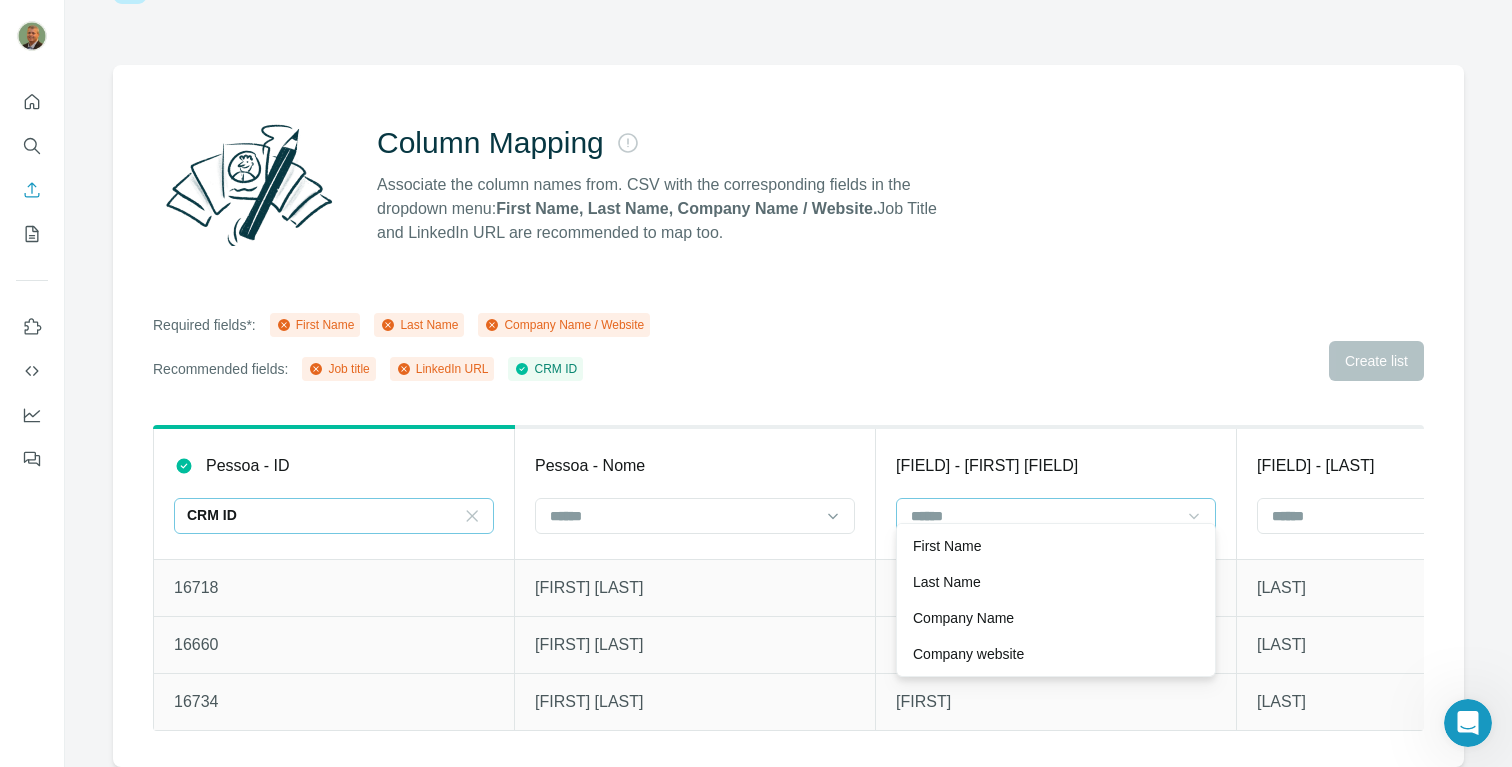 click on "First Name" at bounding box center (1056, 546) 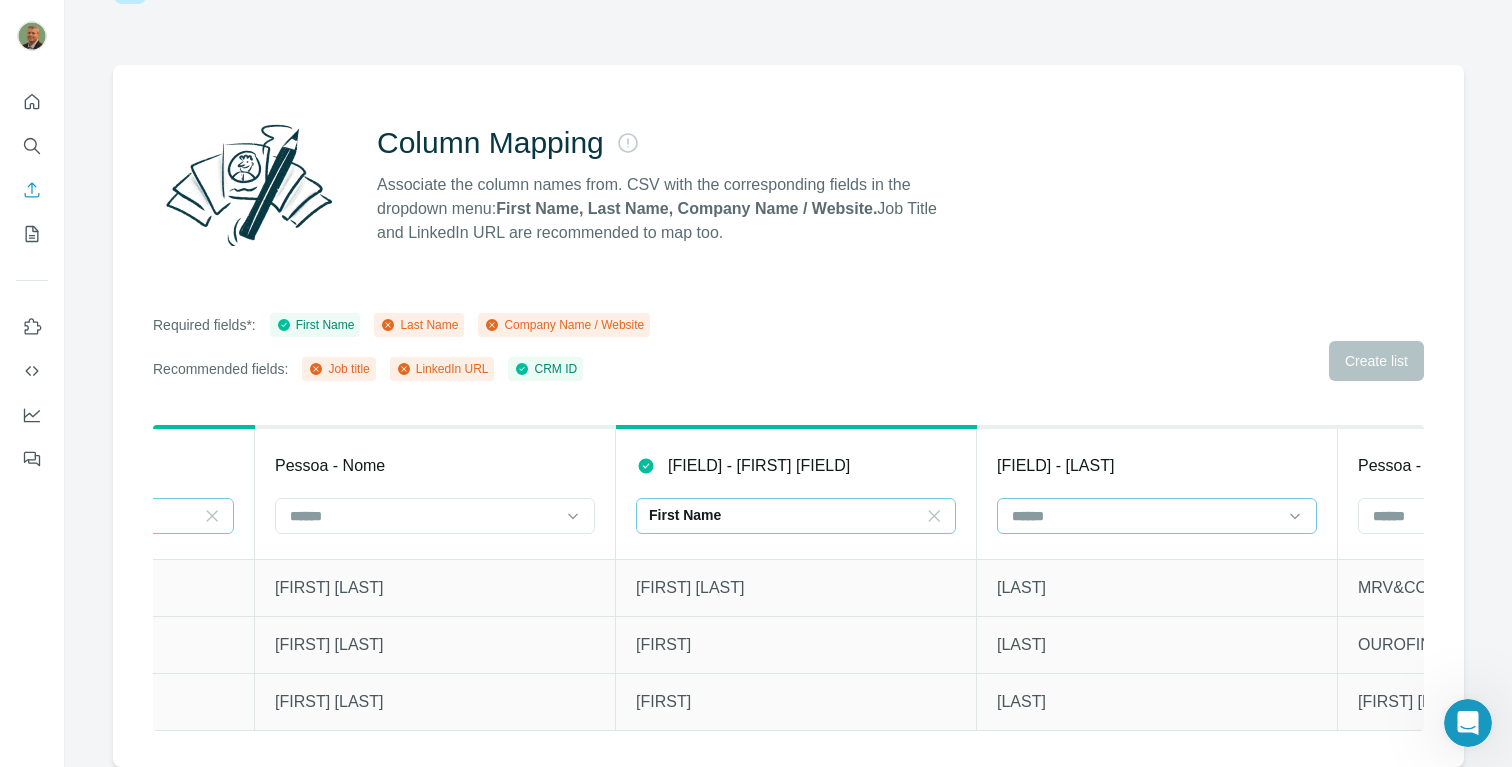 scroll, scrollTop: 0, scrollLeft: 254, axis: horizontal 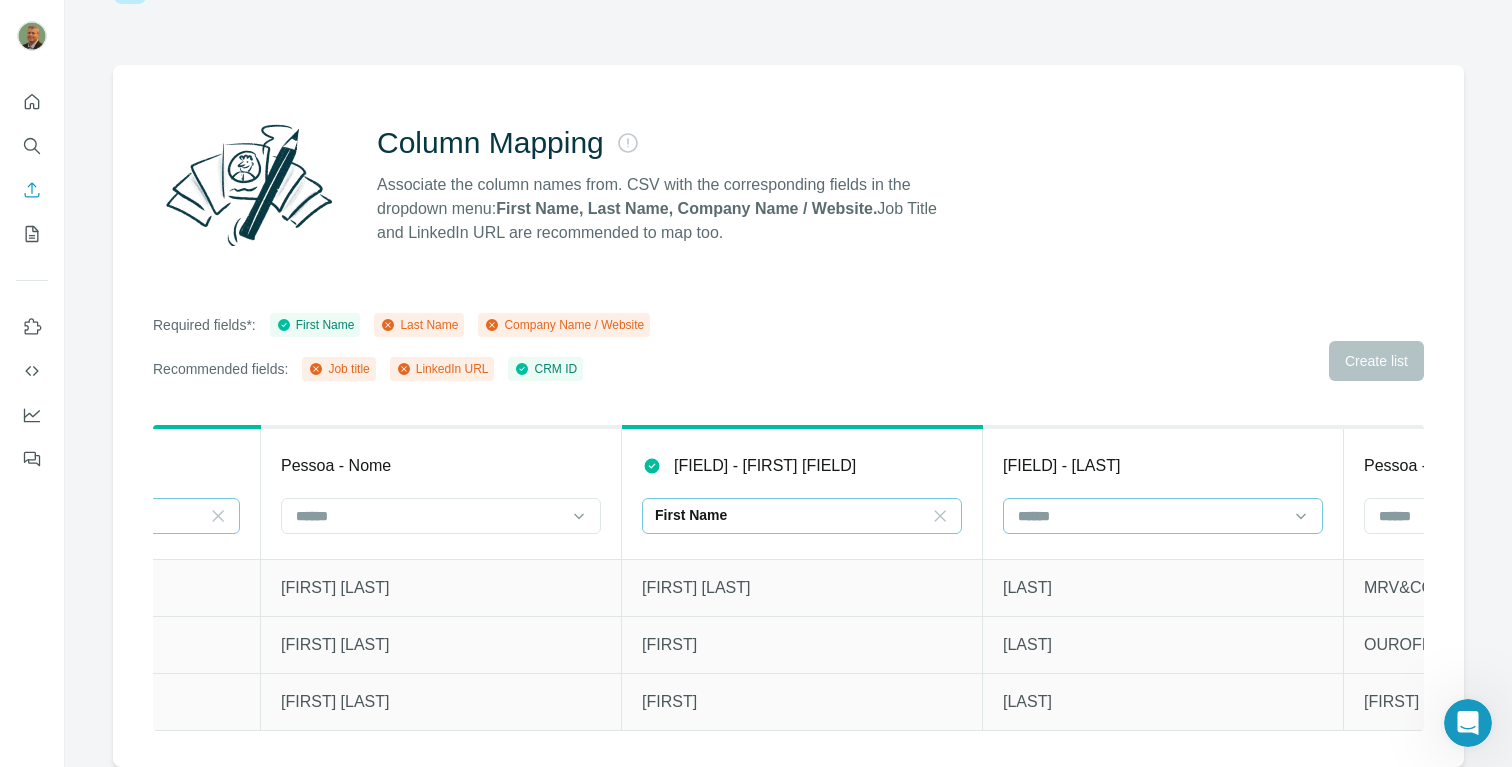 click at bounding box center (1163, 516) 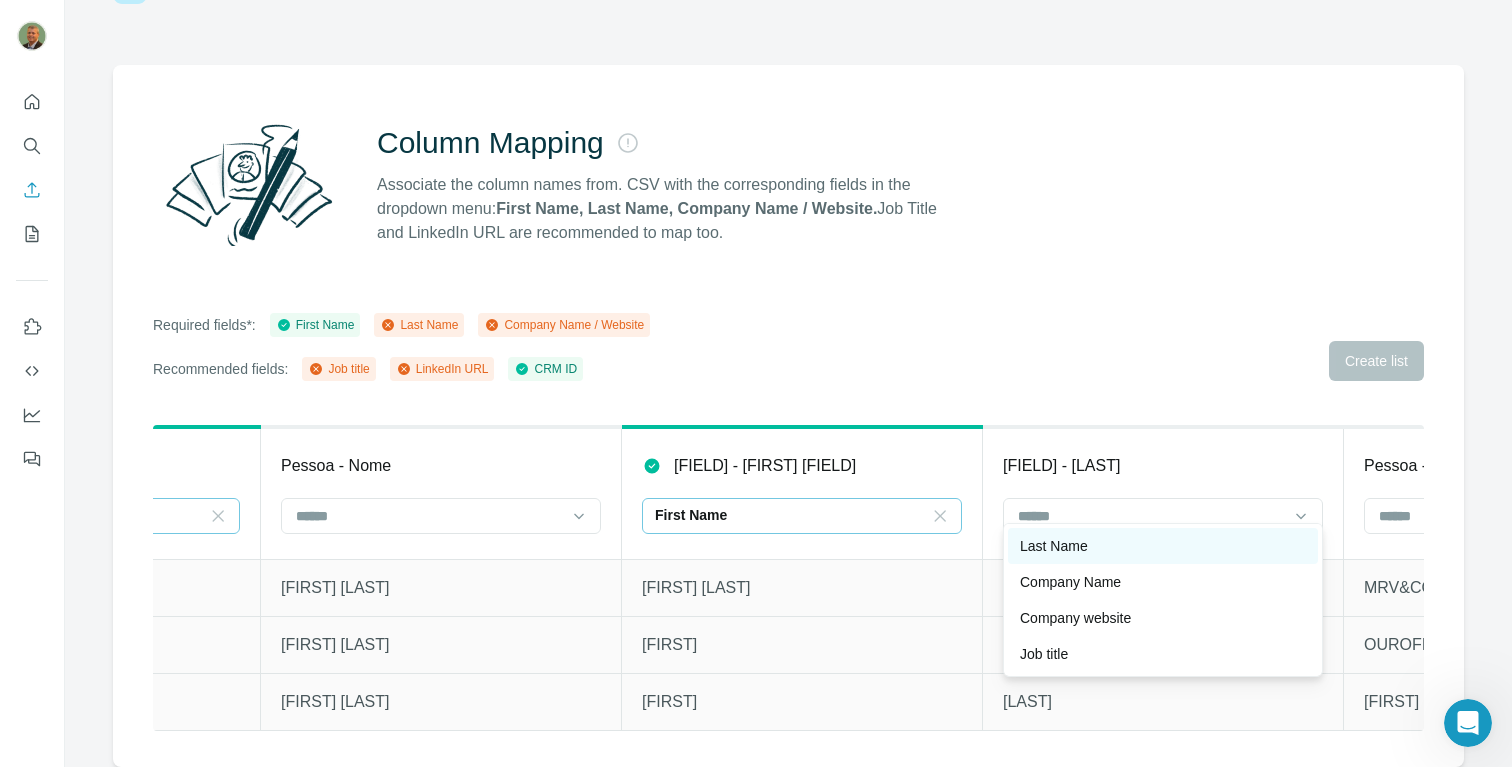 click on "Last Name" at bounding box center [1163, 546] 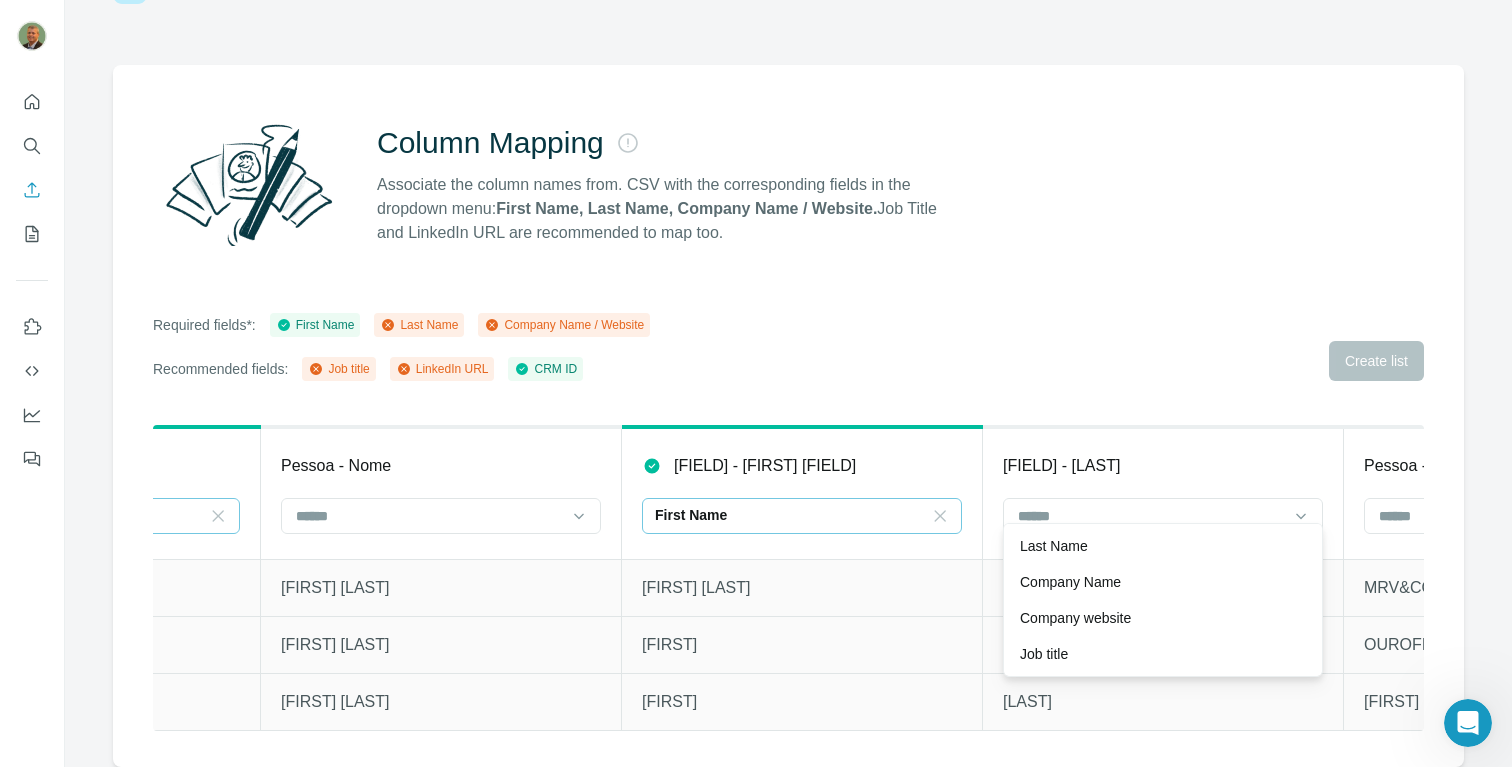 scroll, scrollTop: 0, scrollLeft: 0, axis: both 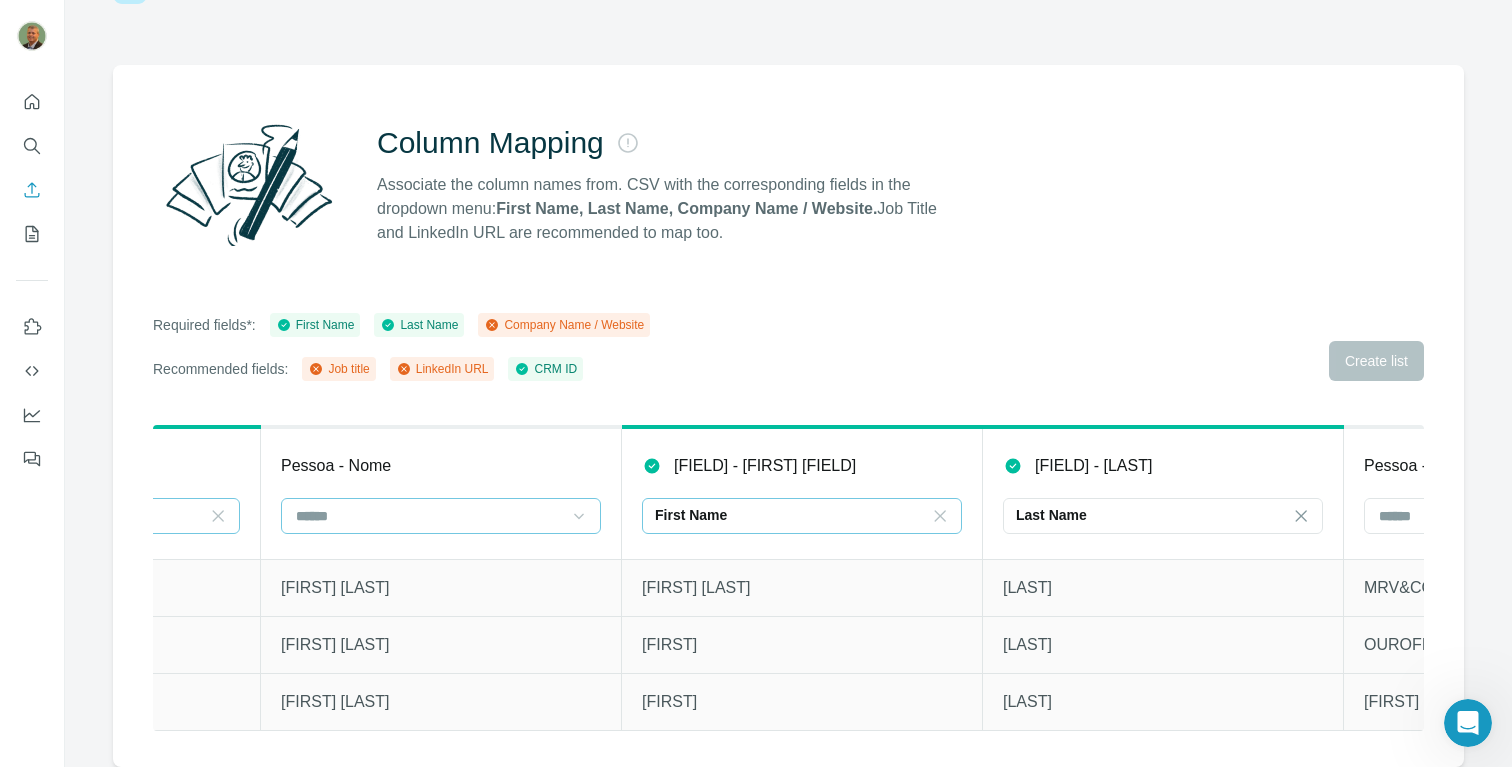 click 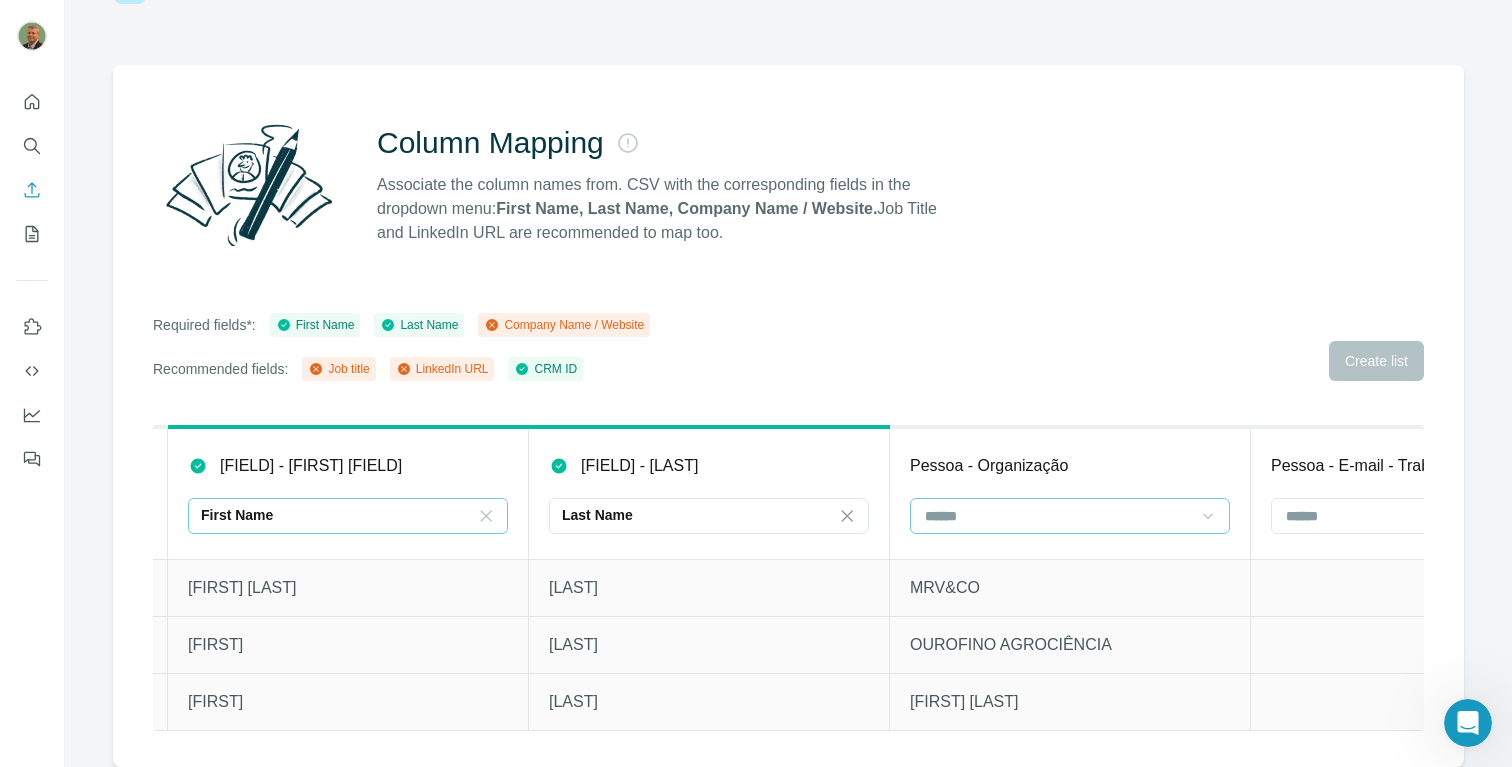 scroll, scrollTop: 0, scrollLeft: 712, axis: horizontal 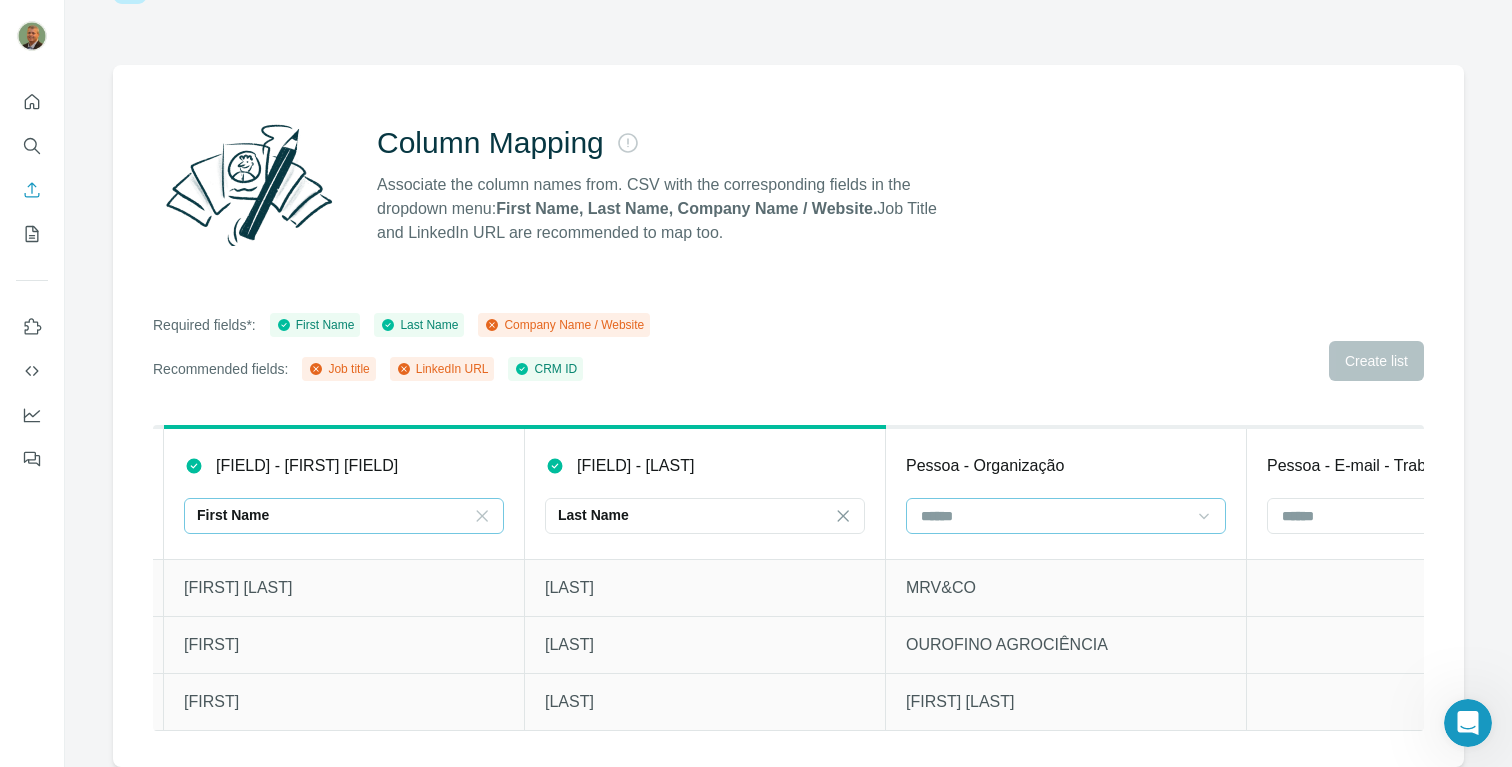 click at bounding box center [1066, 516] 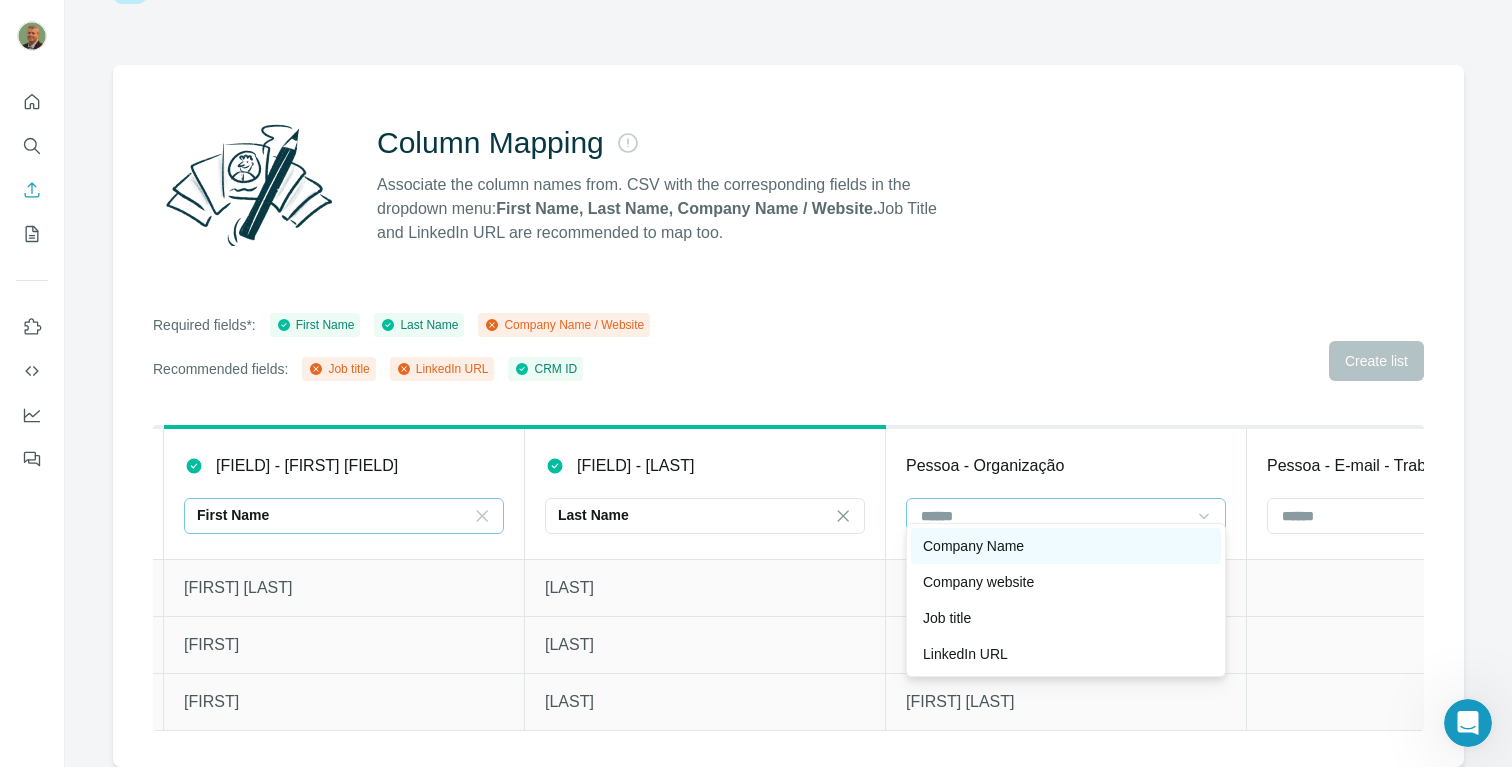 click on "Company Name" at bounding box center (1066, 546) 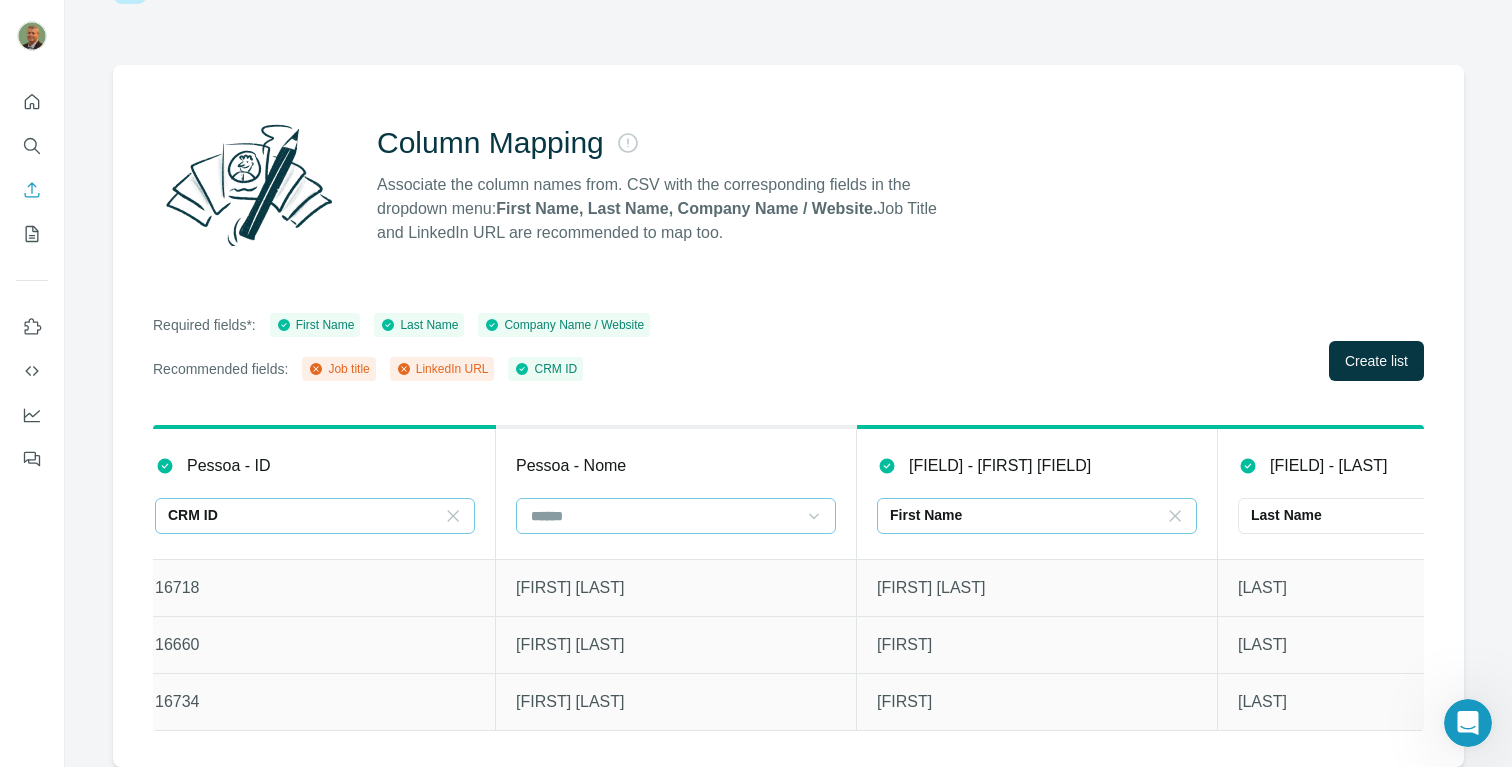 scroll, scrollTop: 0, scrollLeft: 0, axis: both 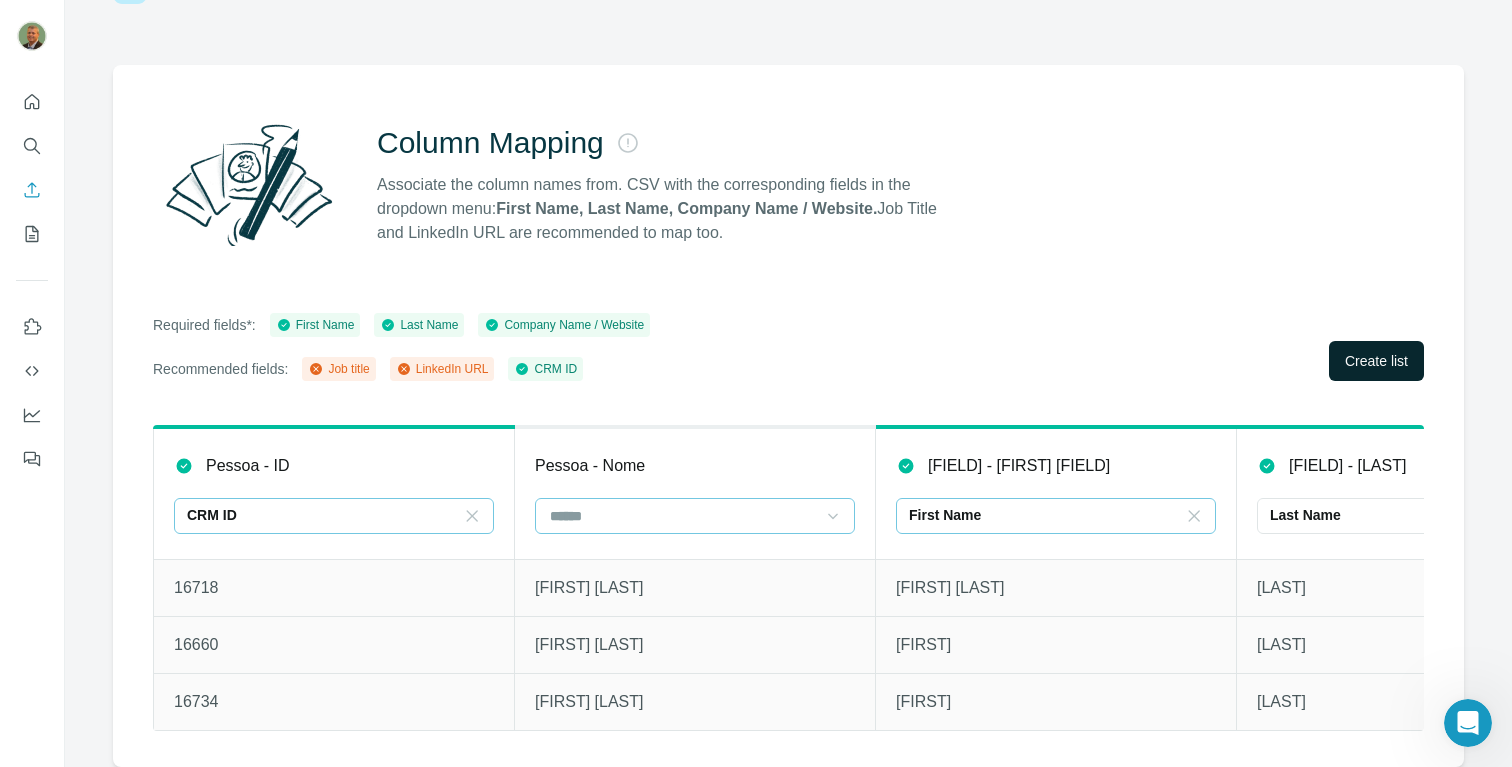 click on "Create list" at bounding box center [1376, 361] 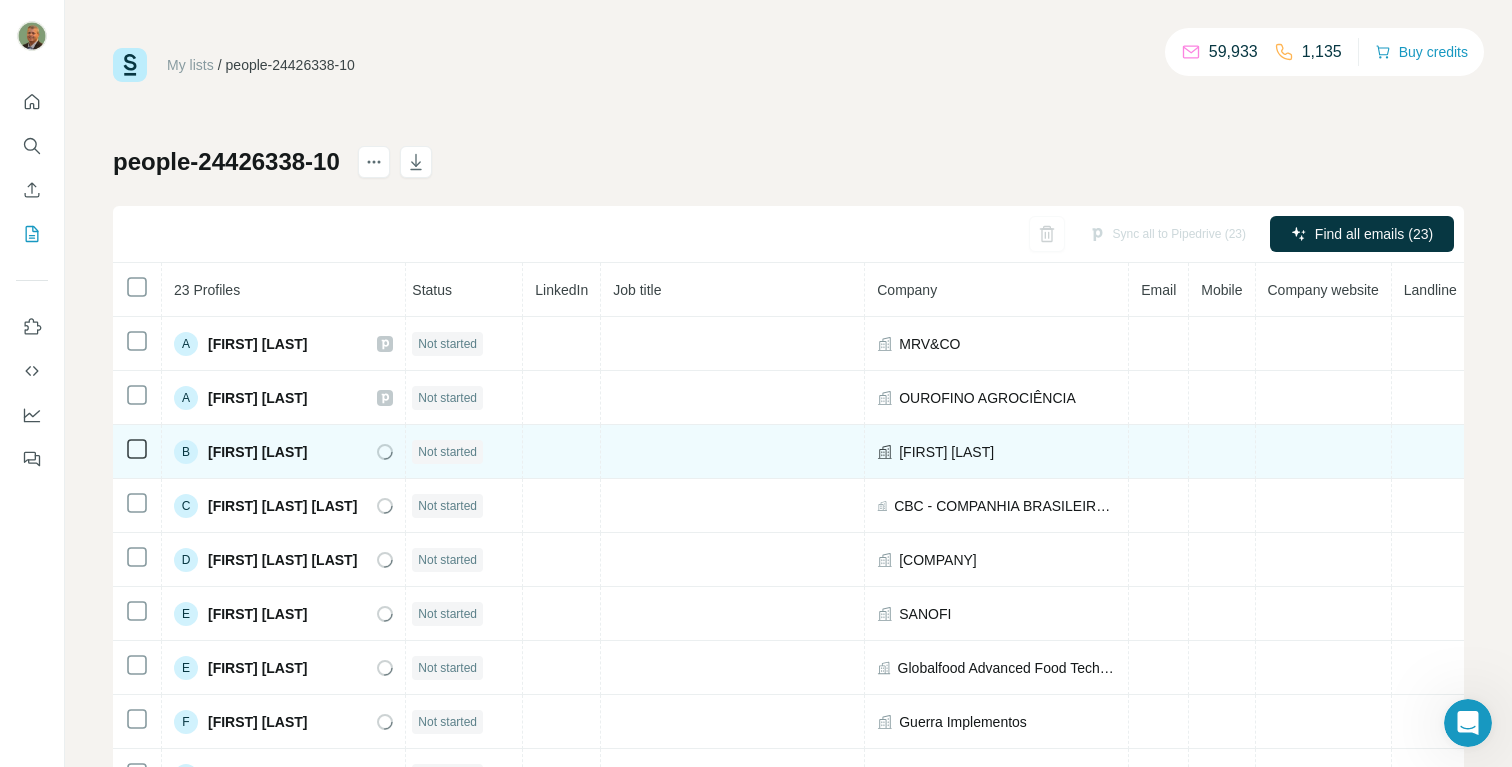 scroll, scrollTop: 0, scrollLeft: 177, axis: horizontal 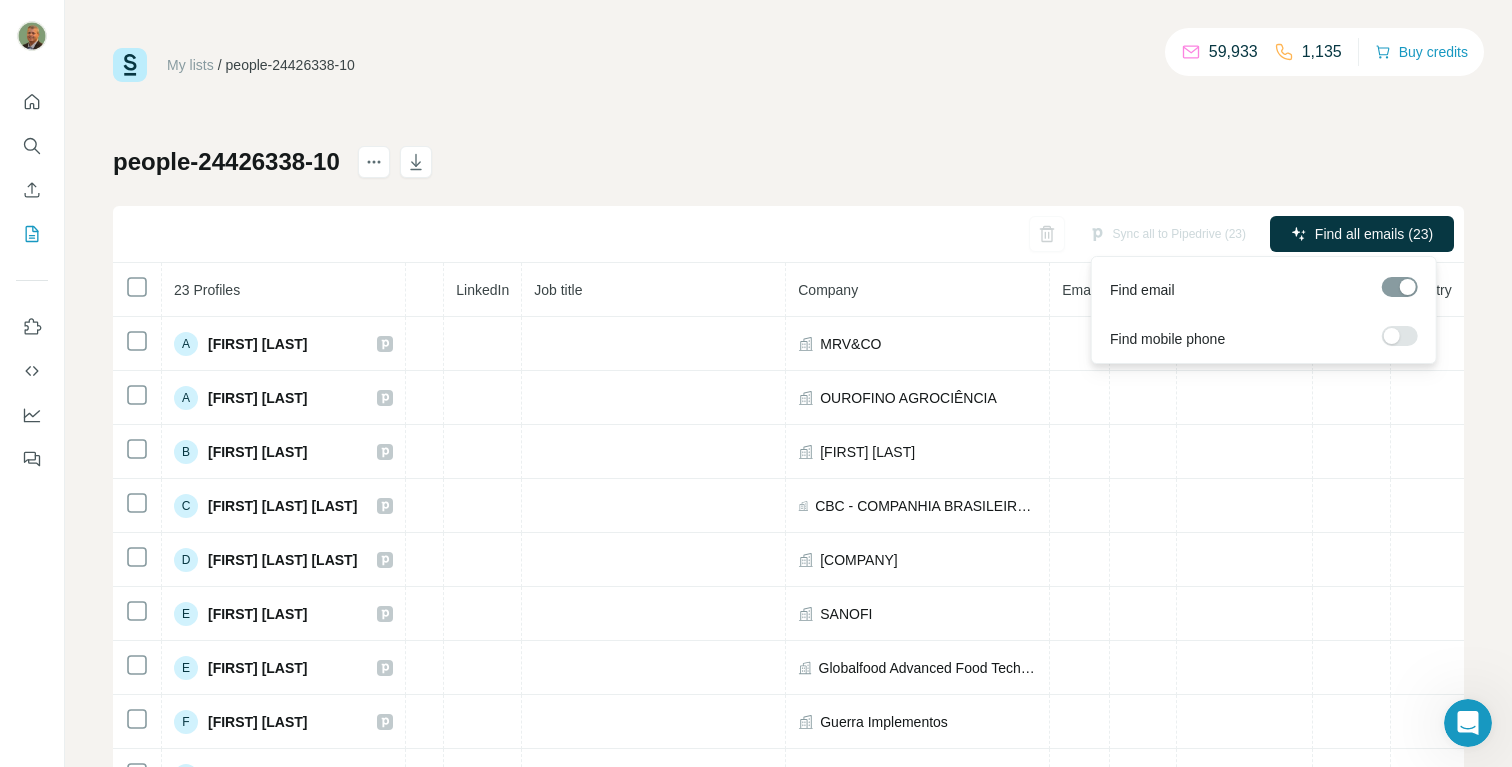 click on "Find all emails (23)" at bounding box center [1374, 234] 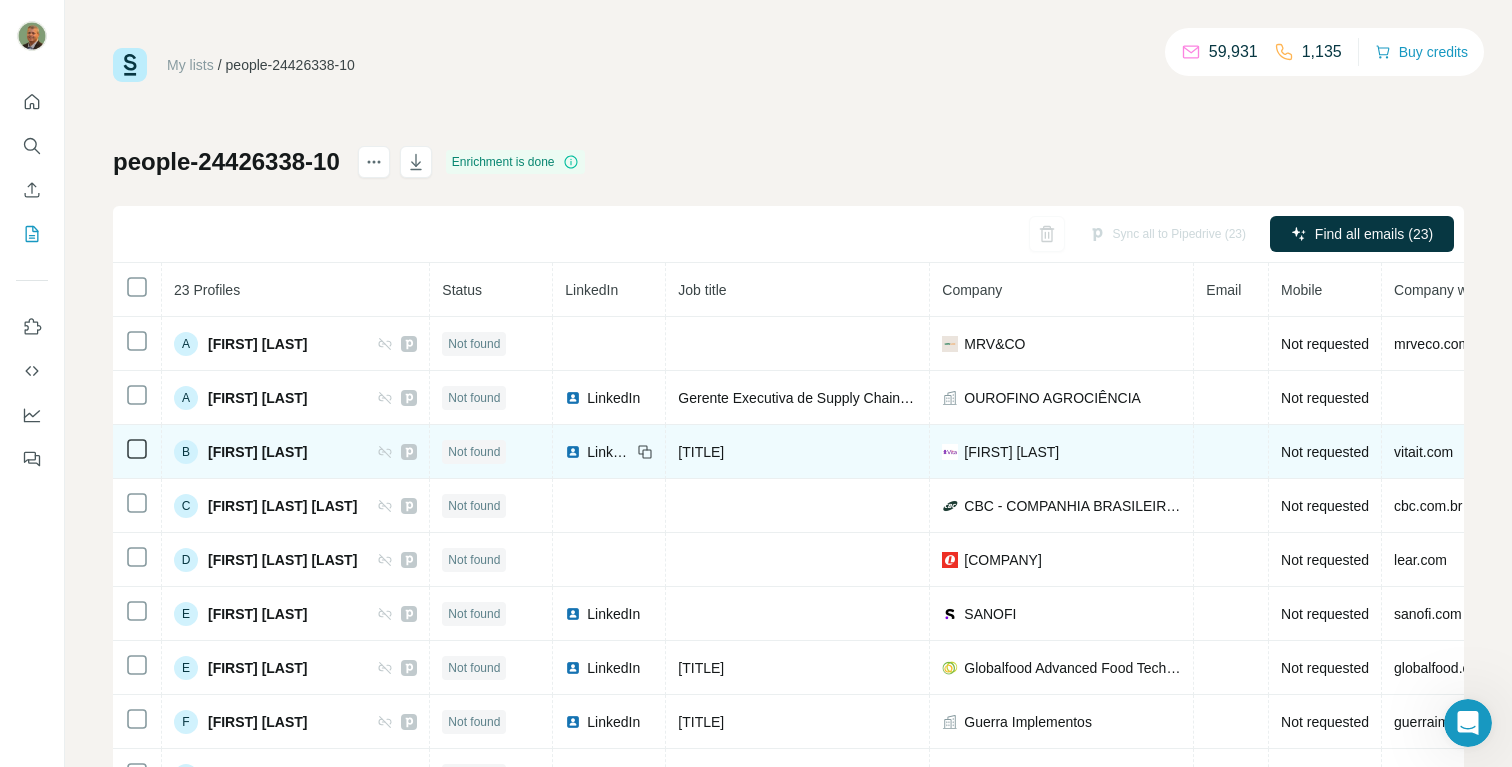 scroll, scrollTop: 77, scrollLeft: 0, axis: vertical 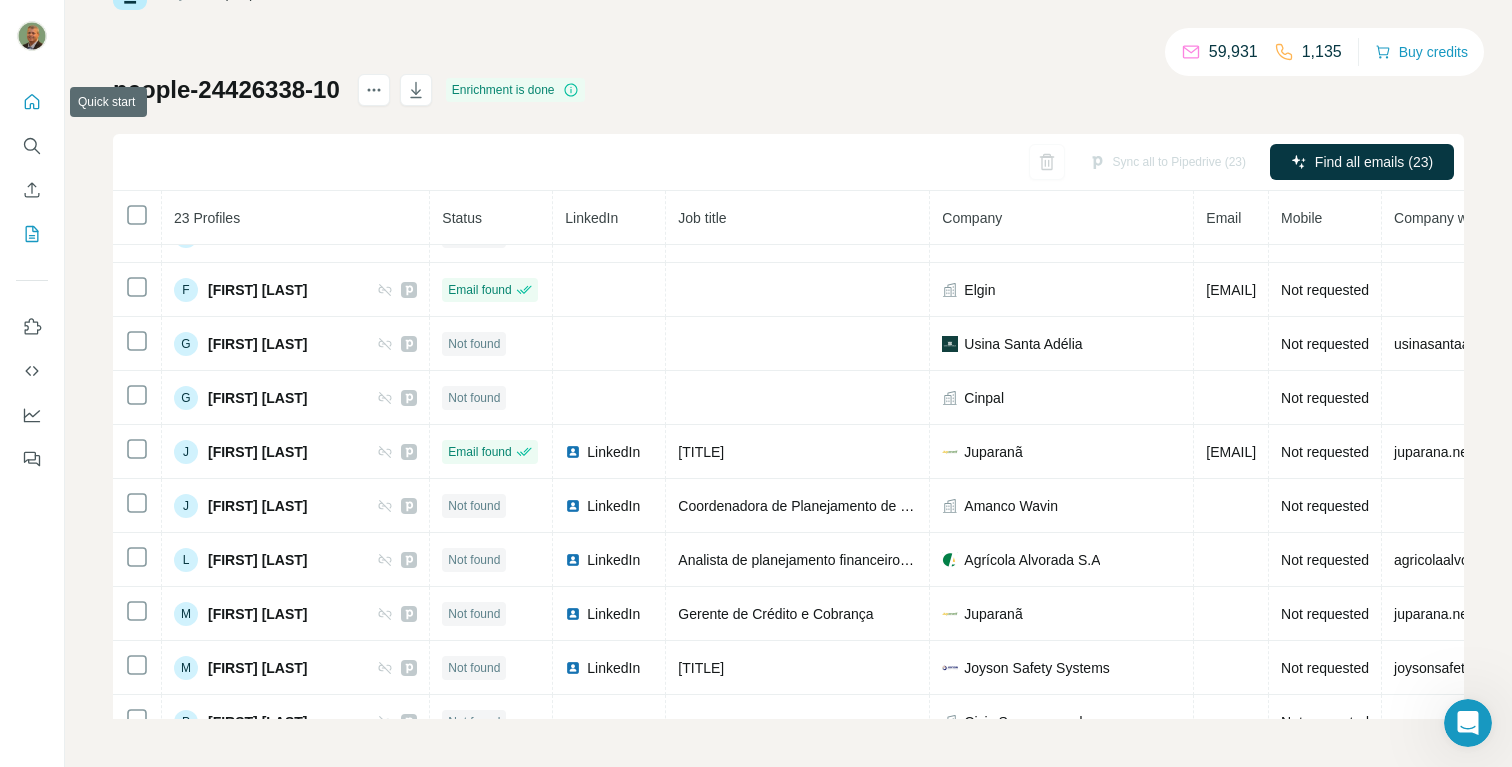 click 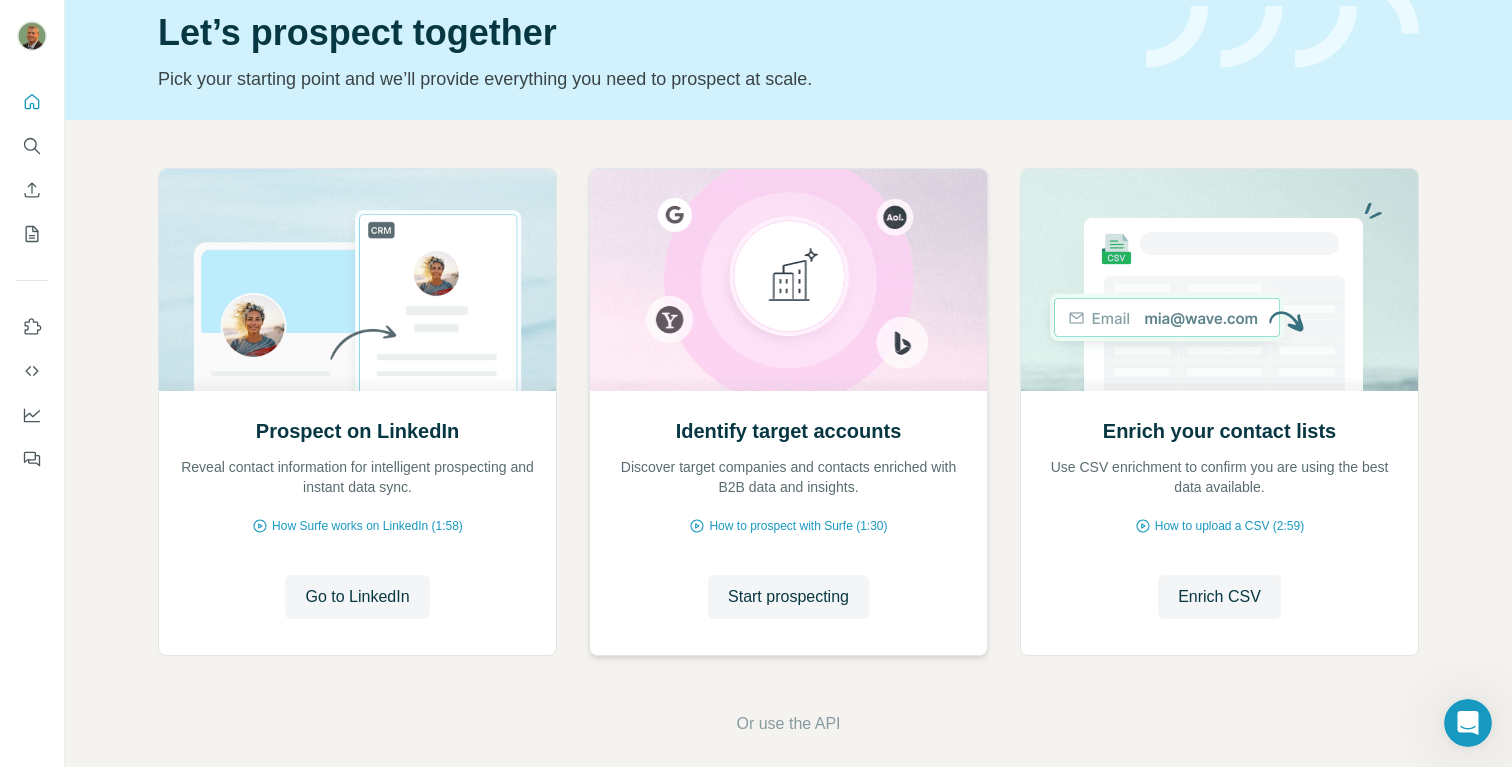 scroll, scrollTop: 97, scrollLeft: 0, axis: vertical 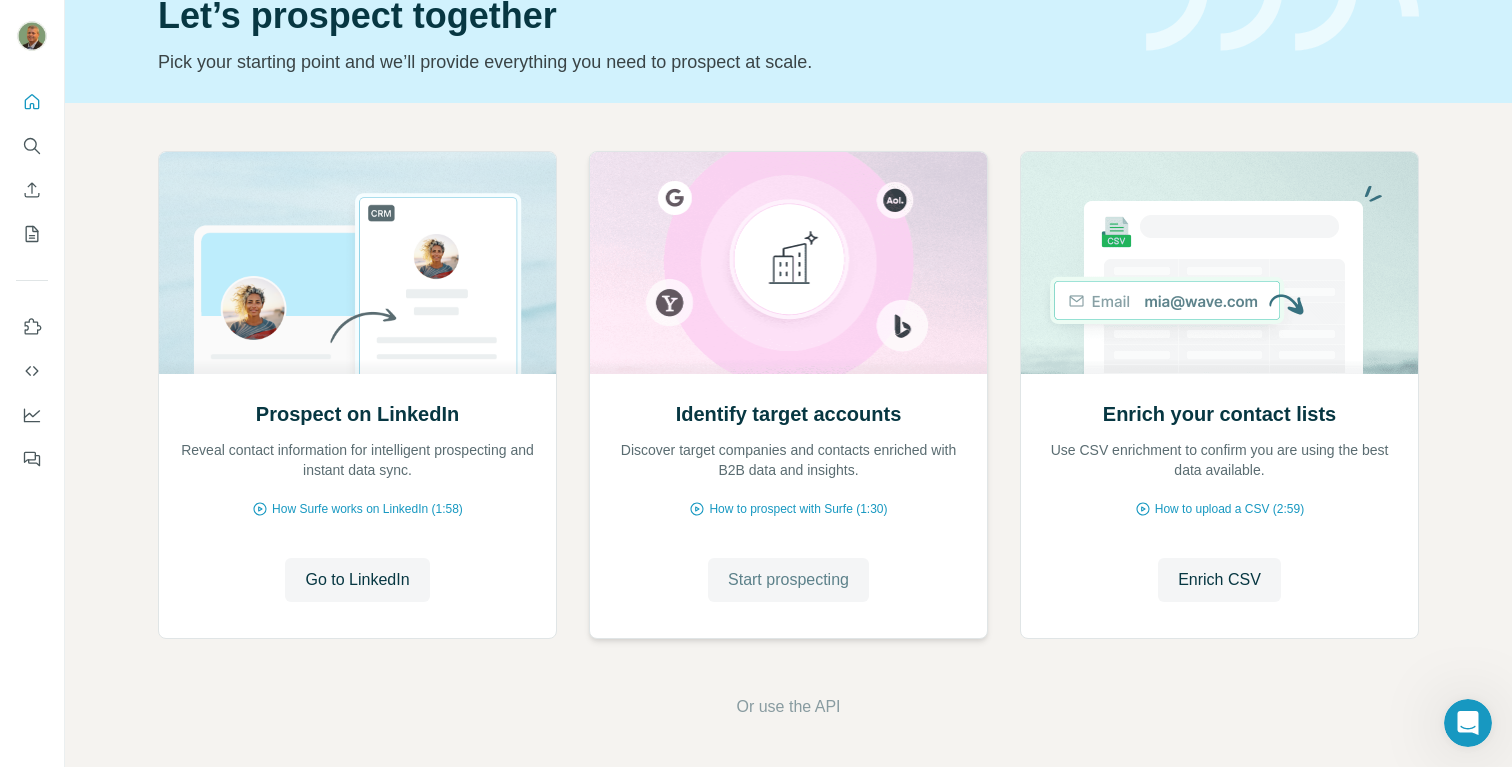 click on "Start prospecting" at bounding box center (788, 580) 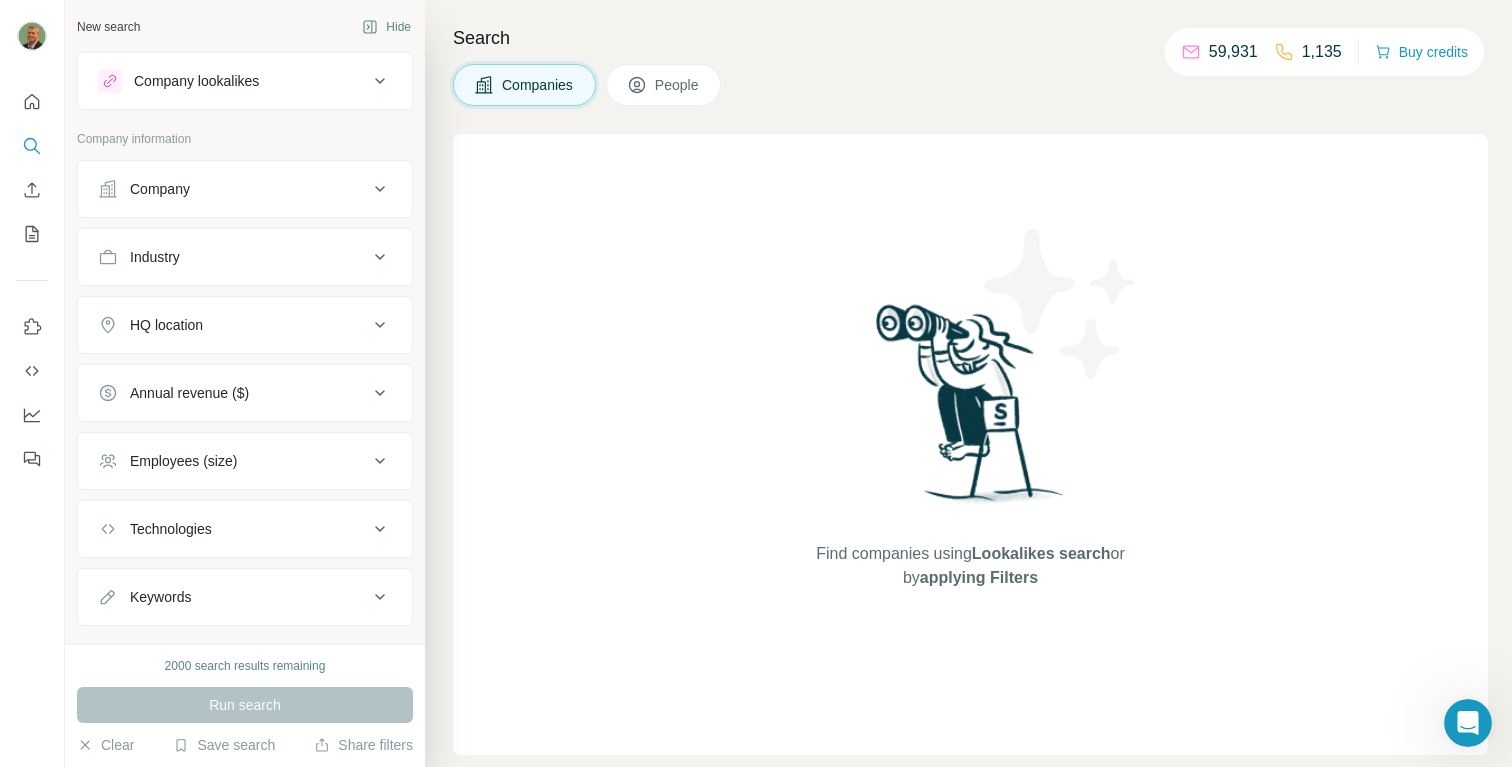 click 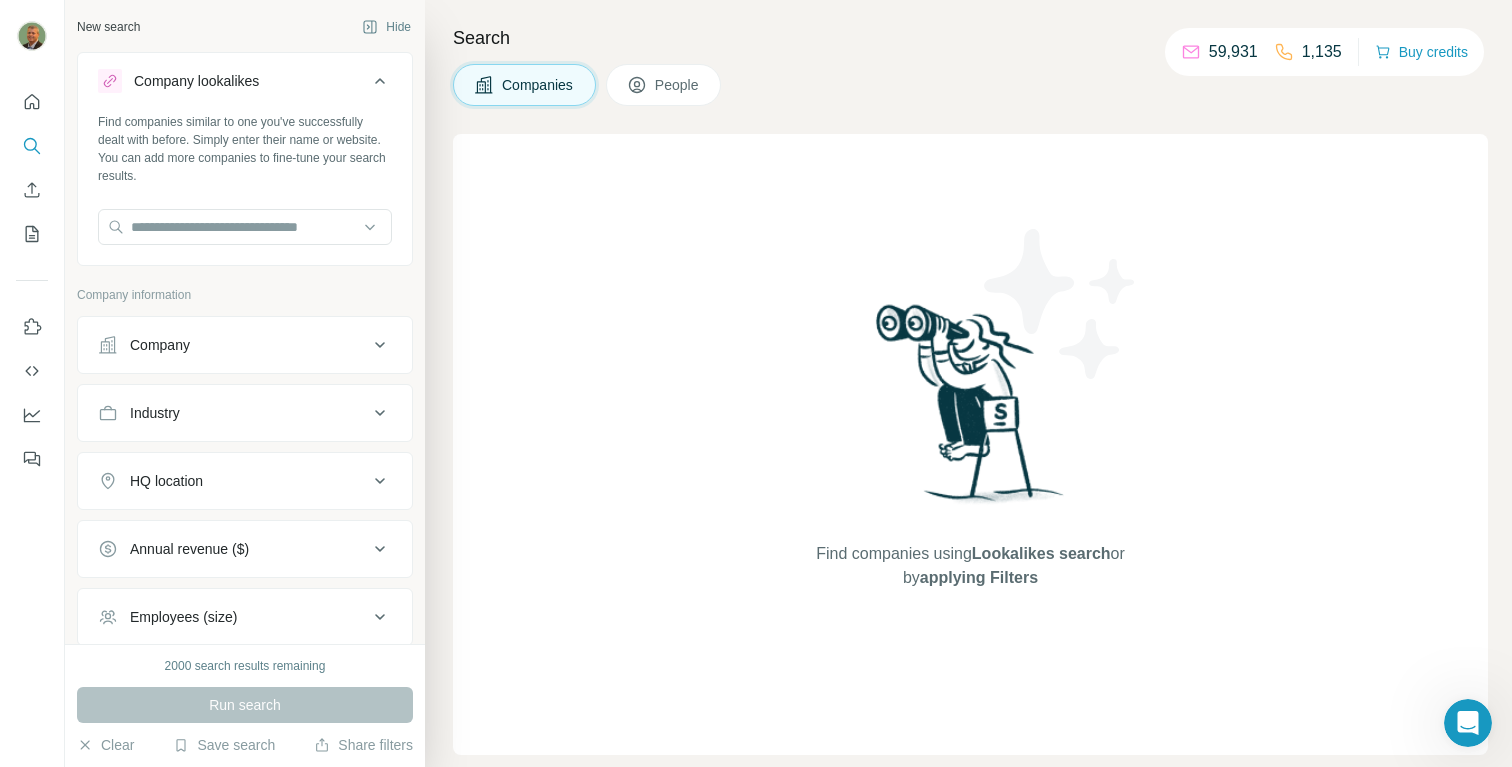click 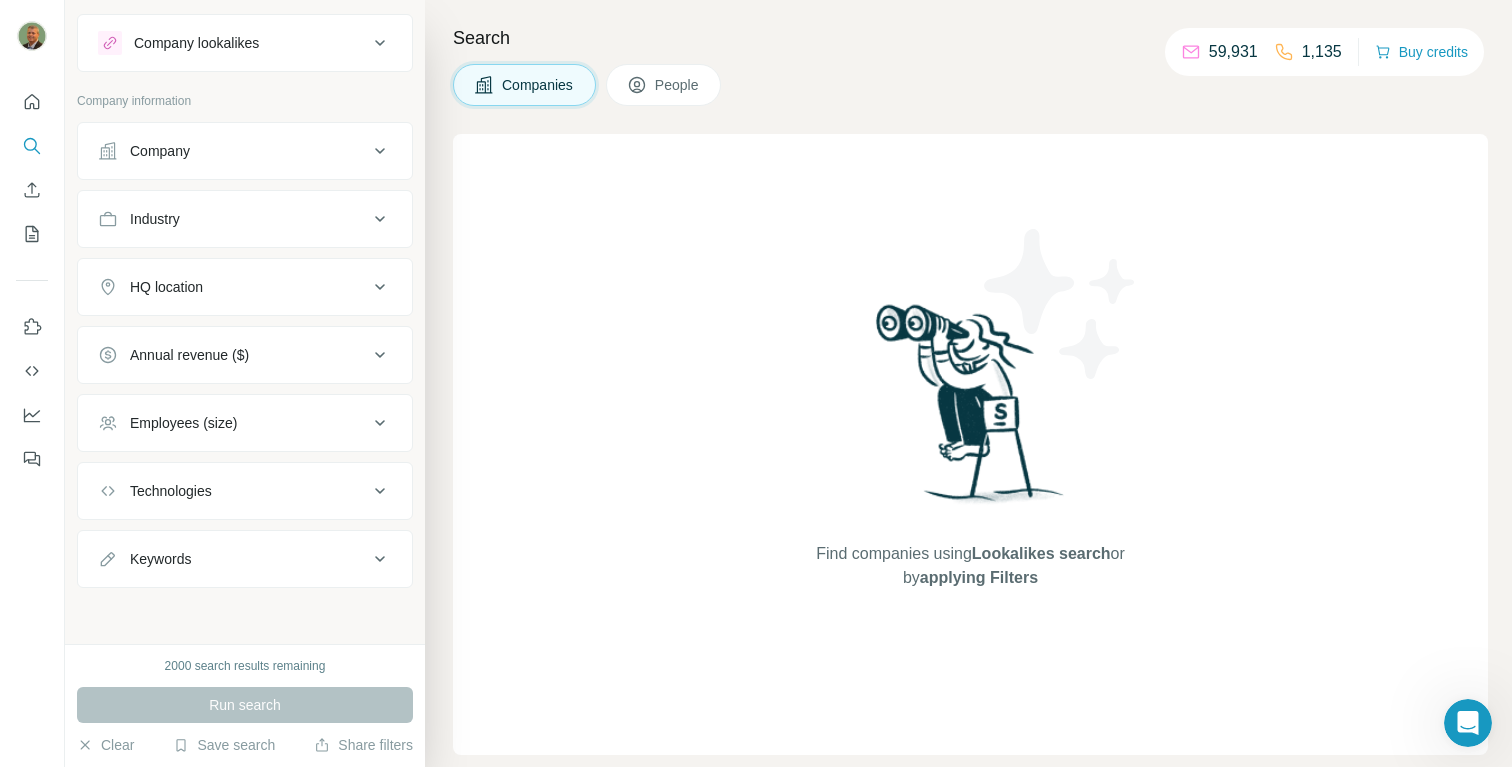 scroll, scrollTop: 0, scrollLeft: 0, axis: both 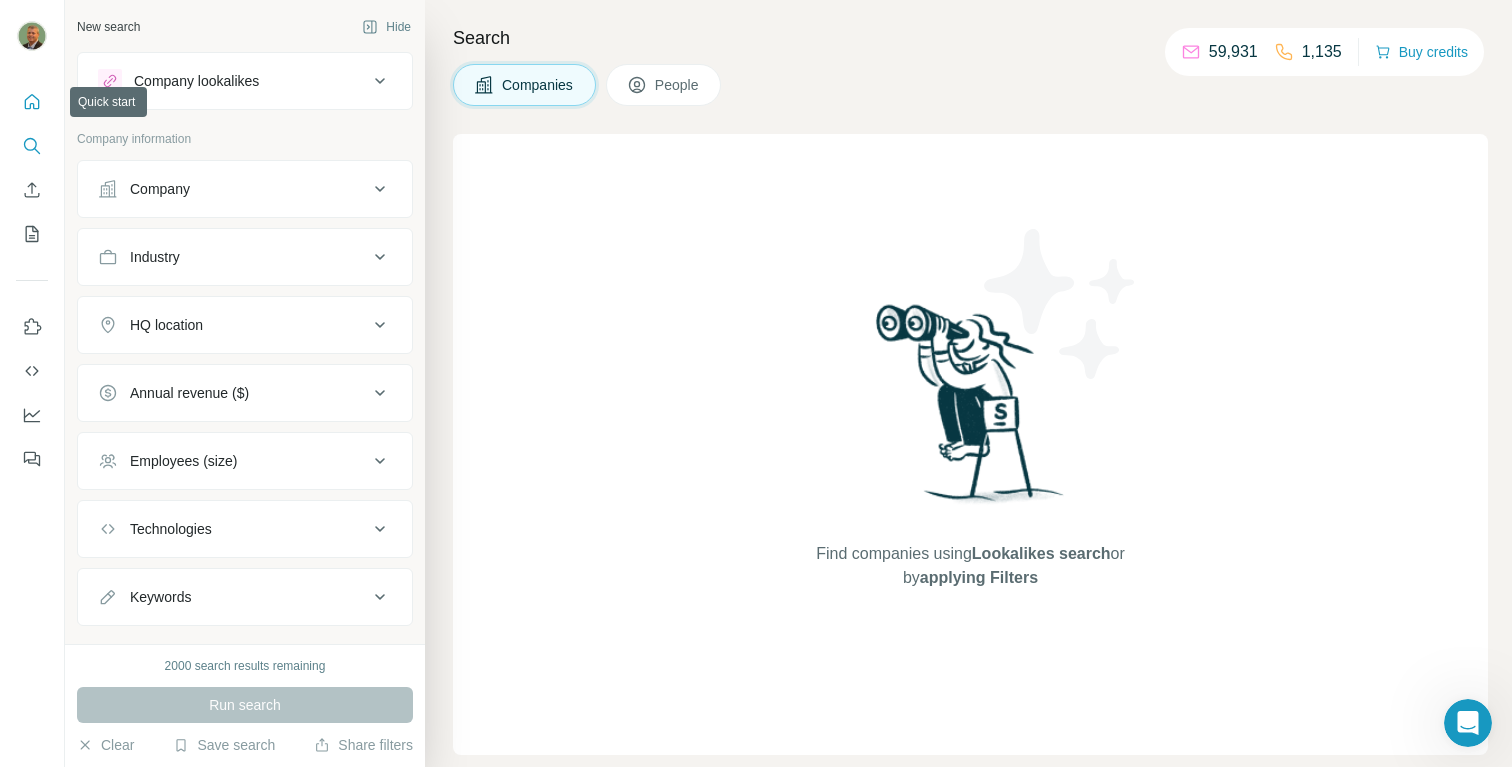 click 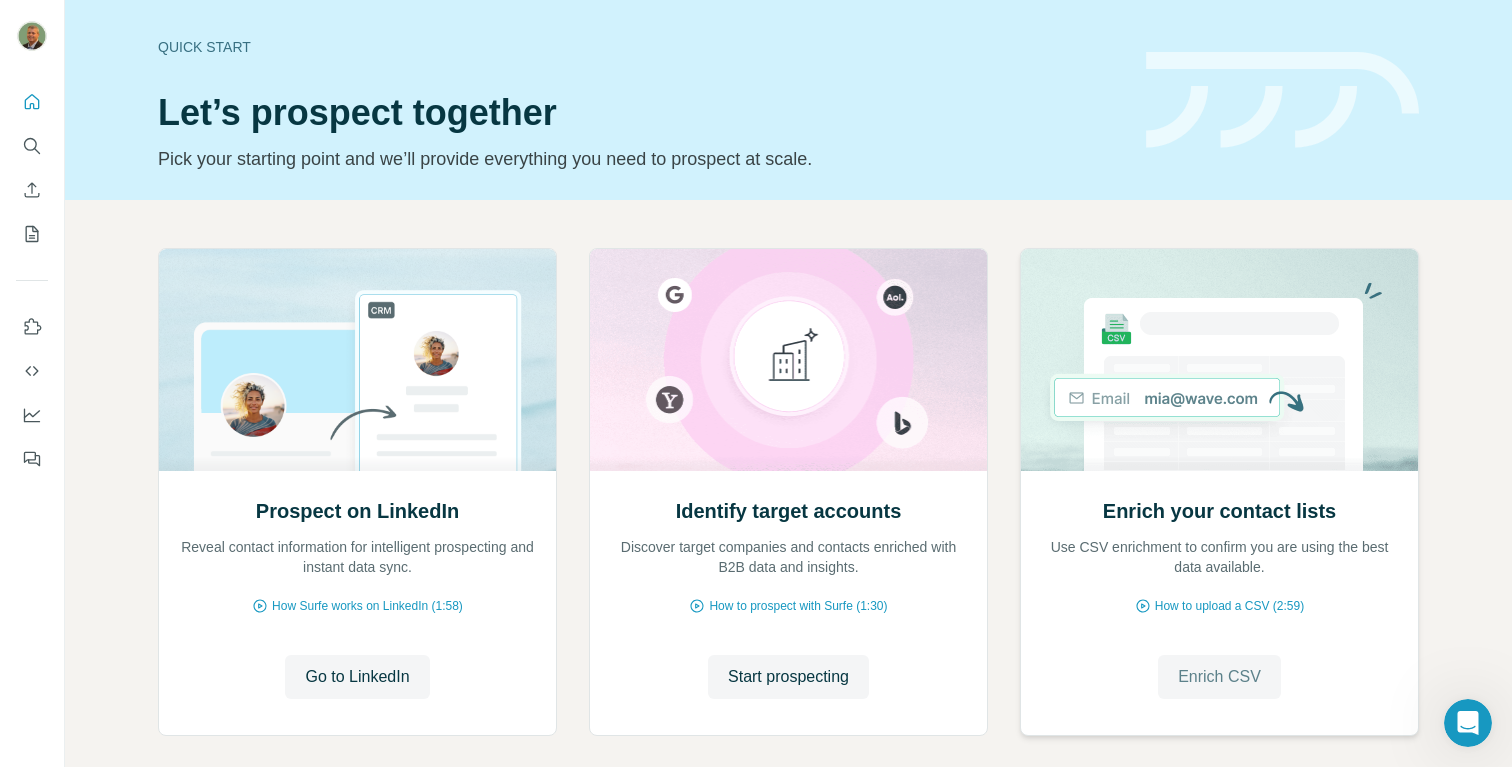click on "Enrich CSV" at bounding box center (1219, 677) 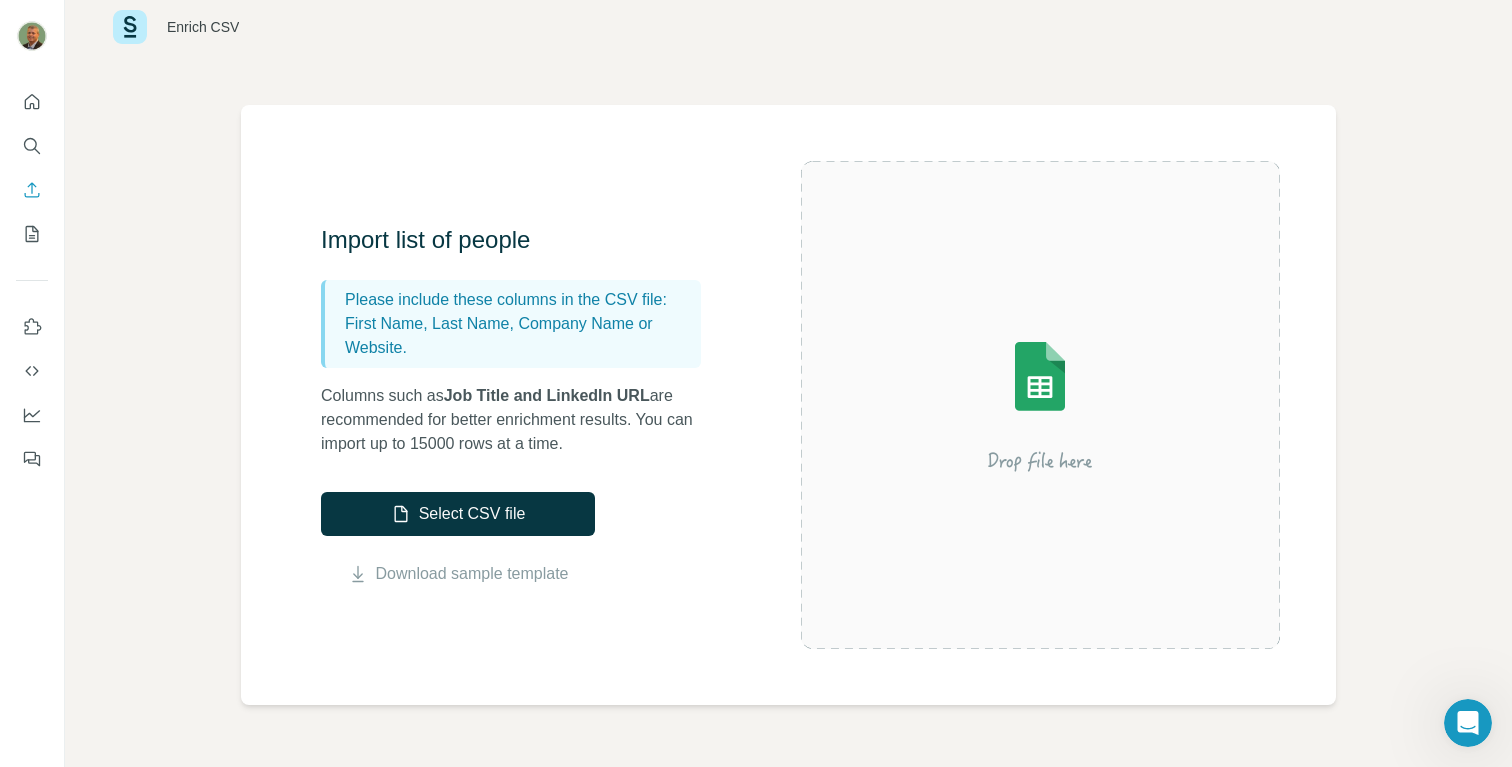 scroll, scrollTop: 53, scrollLeft: 0, axis: vertical 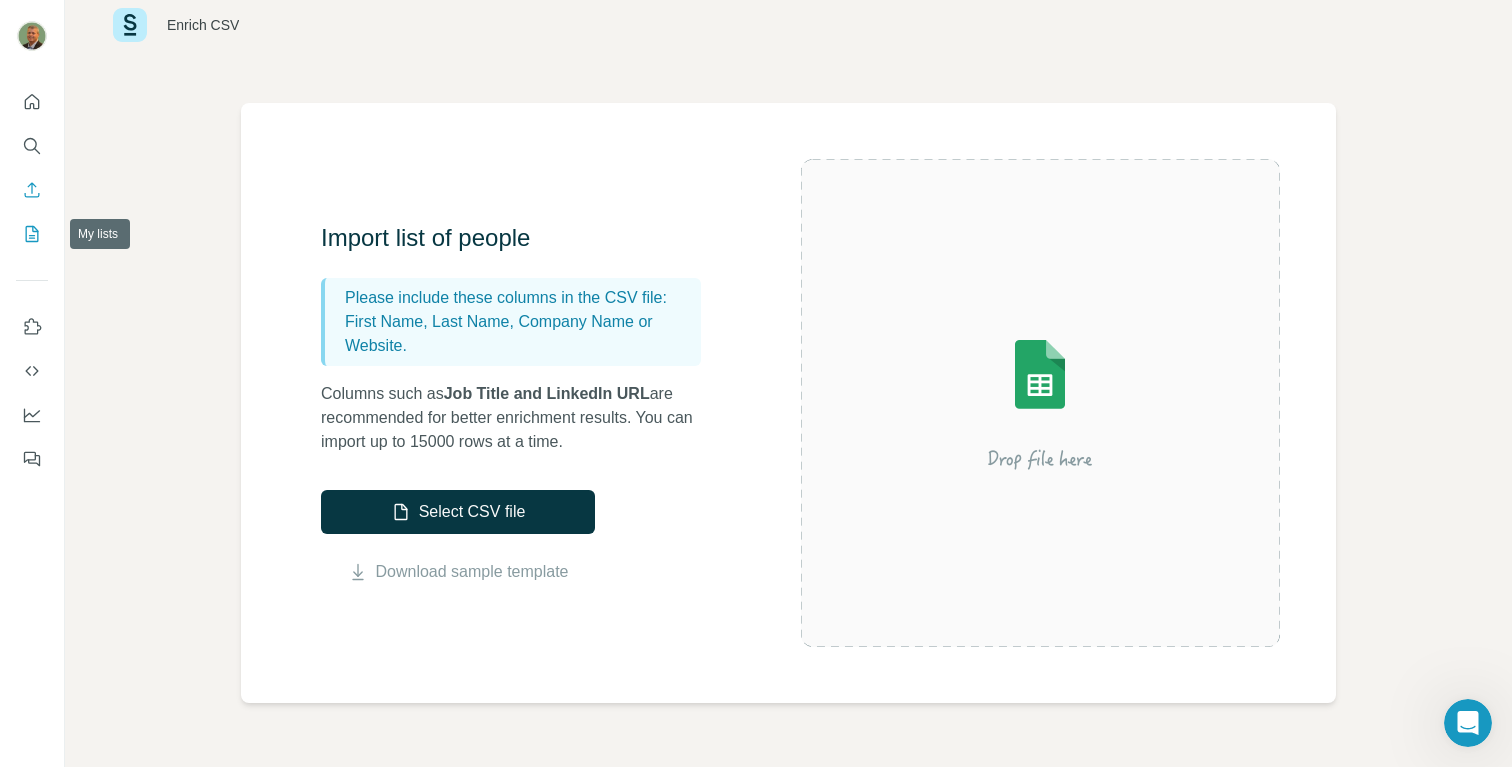 click 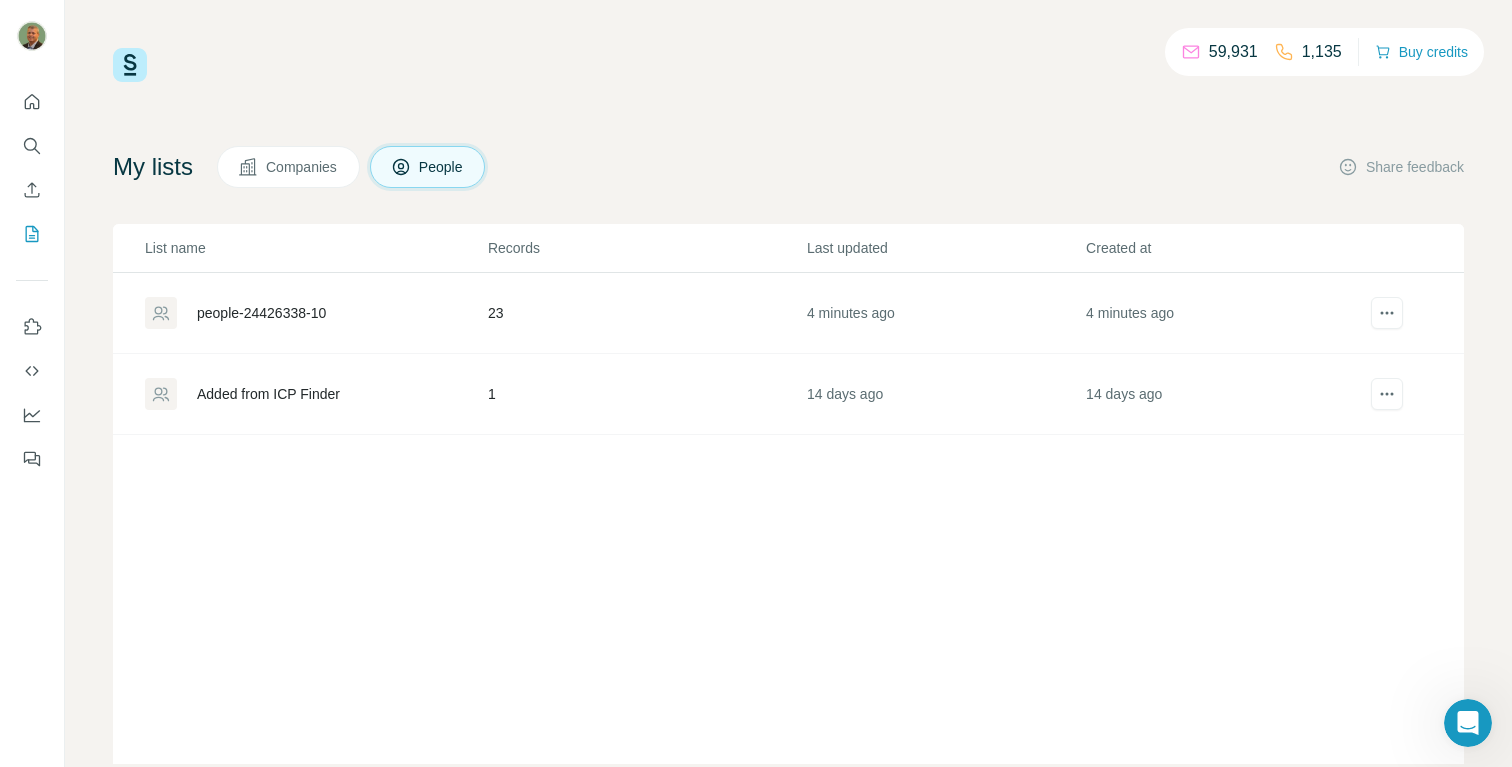 click on "Companies" at bounding box center (302, 167) 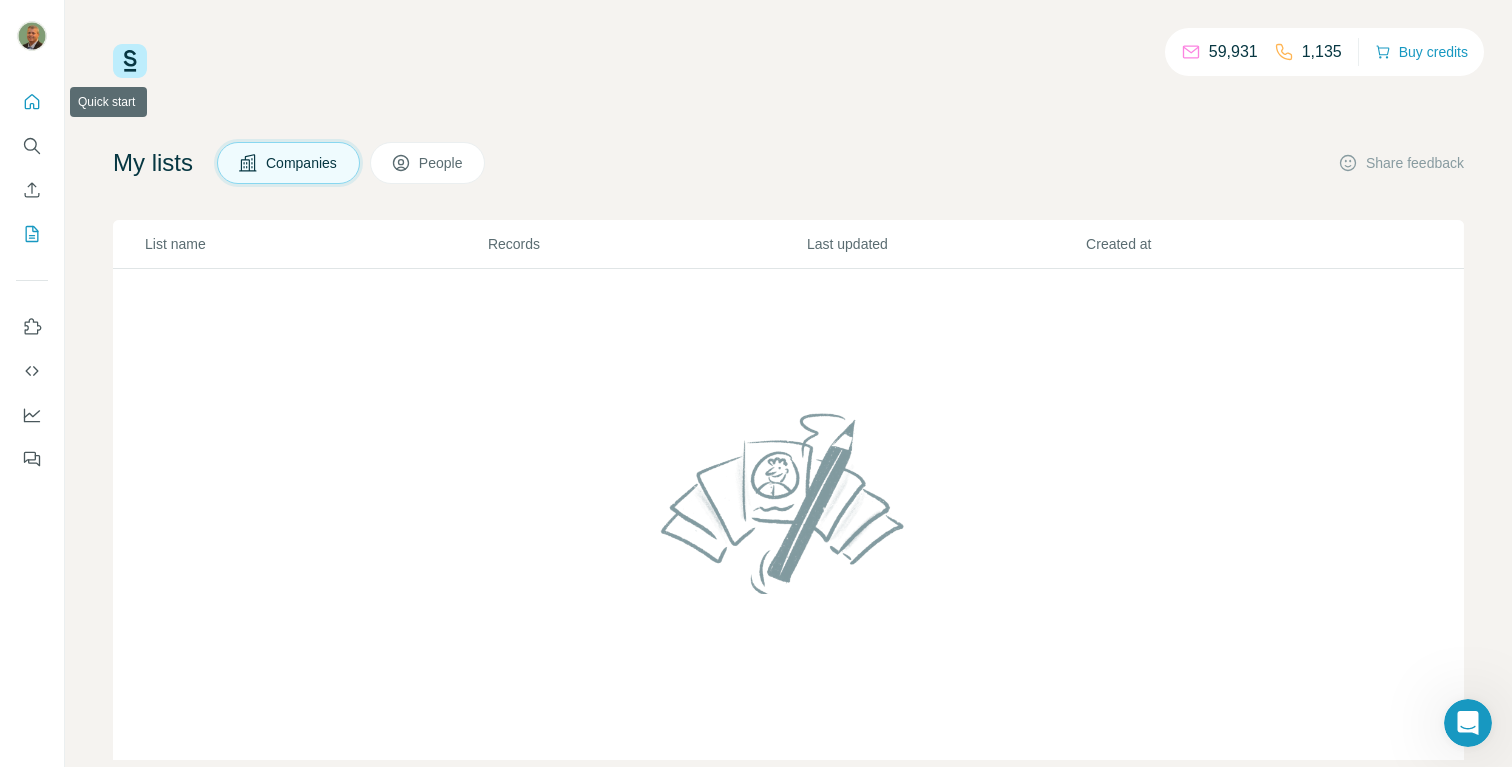 click 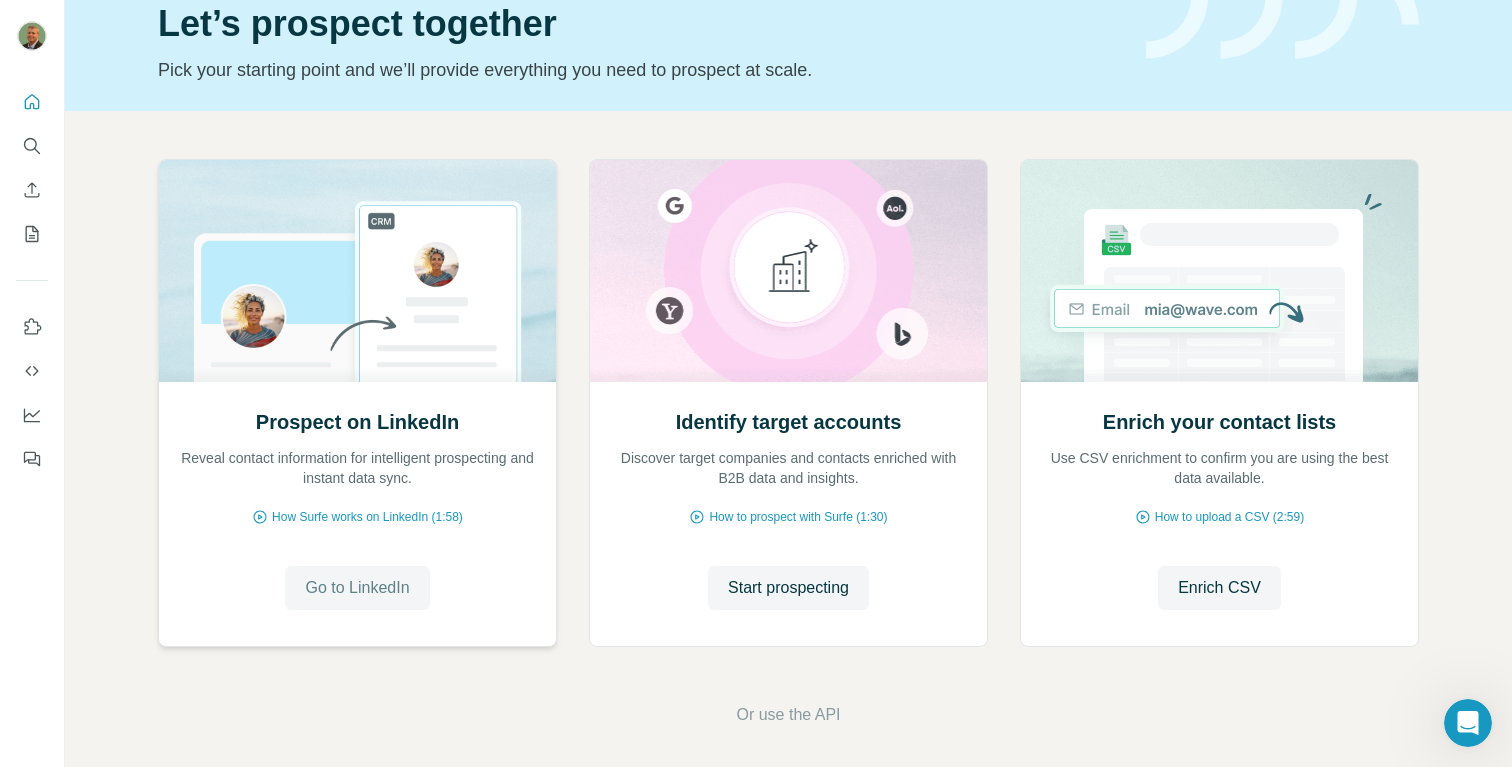 scroll, scrollTop: 97, scrollLeft: 0, axis: vertical 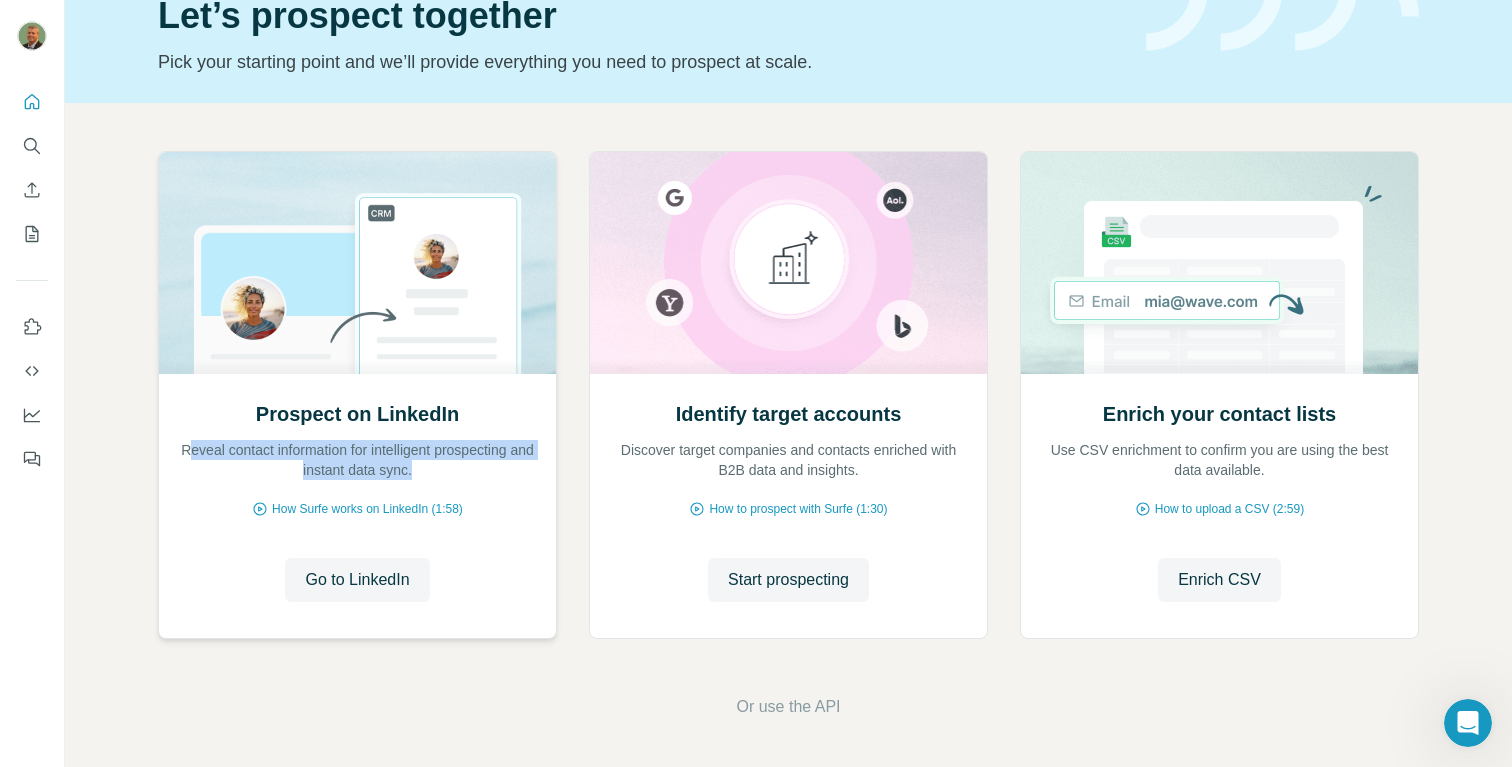 drag, startPoint x: 436, startPoint y: 468, endPoint x: 184, endPoint y: 457, distance: 252.23996 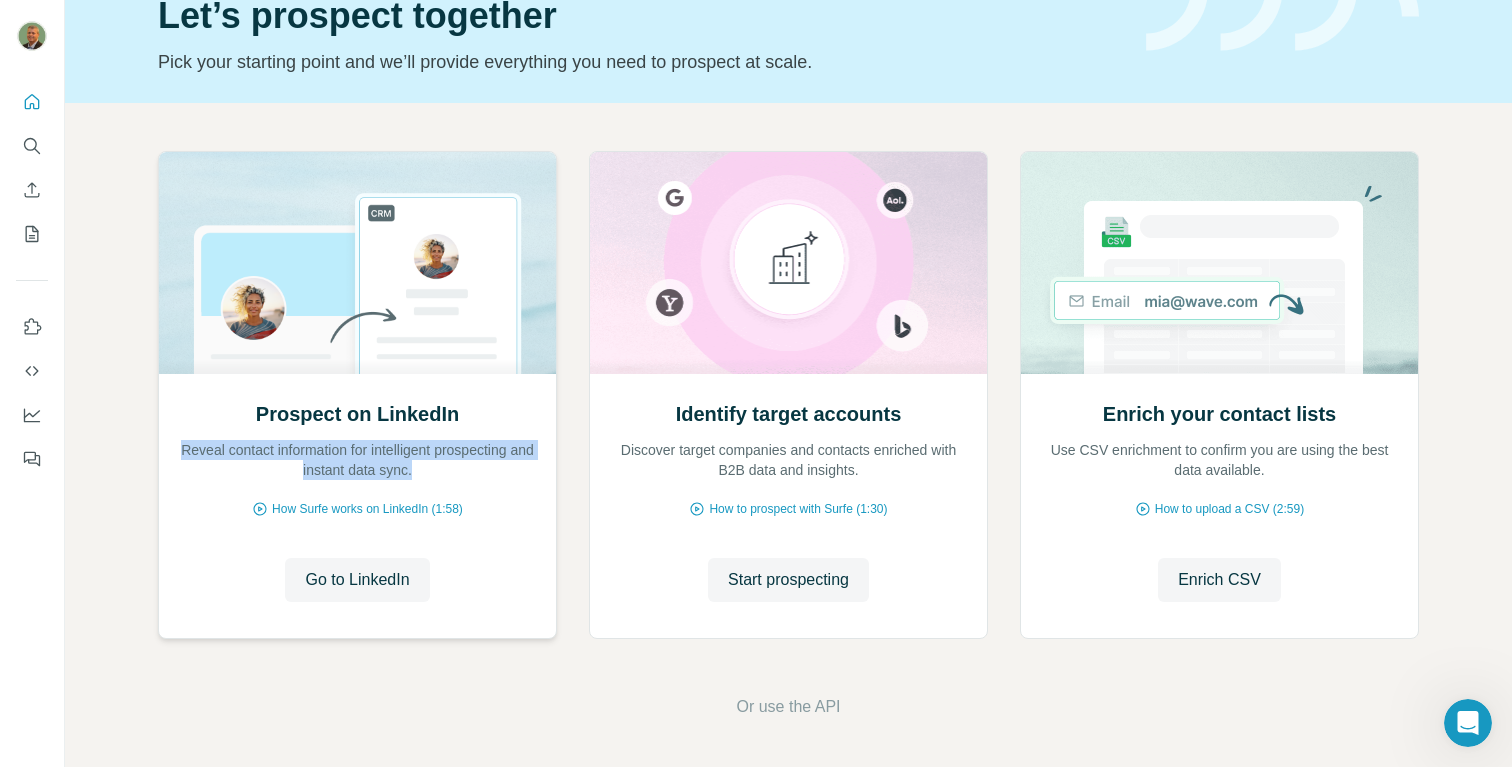 drag, startPoint x: 175, startPoint y: 447, endPoint x: 474, endPoint y: 485, distance: 301.40503 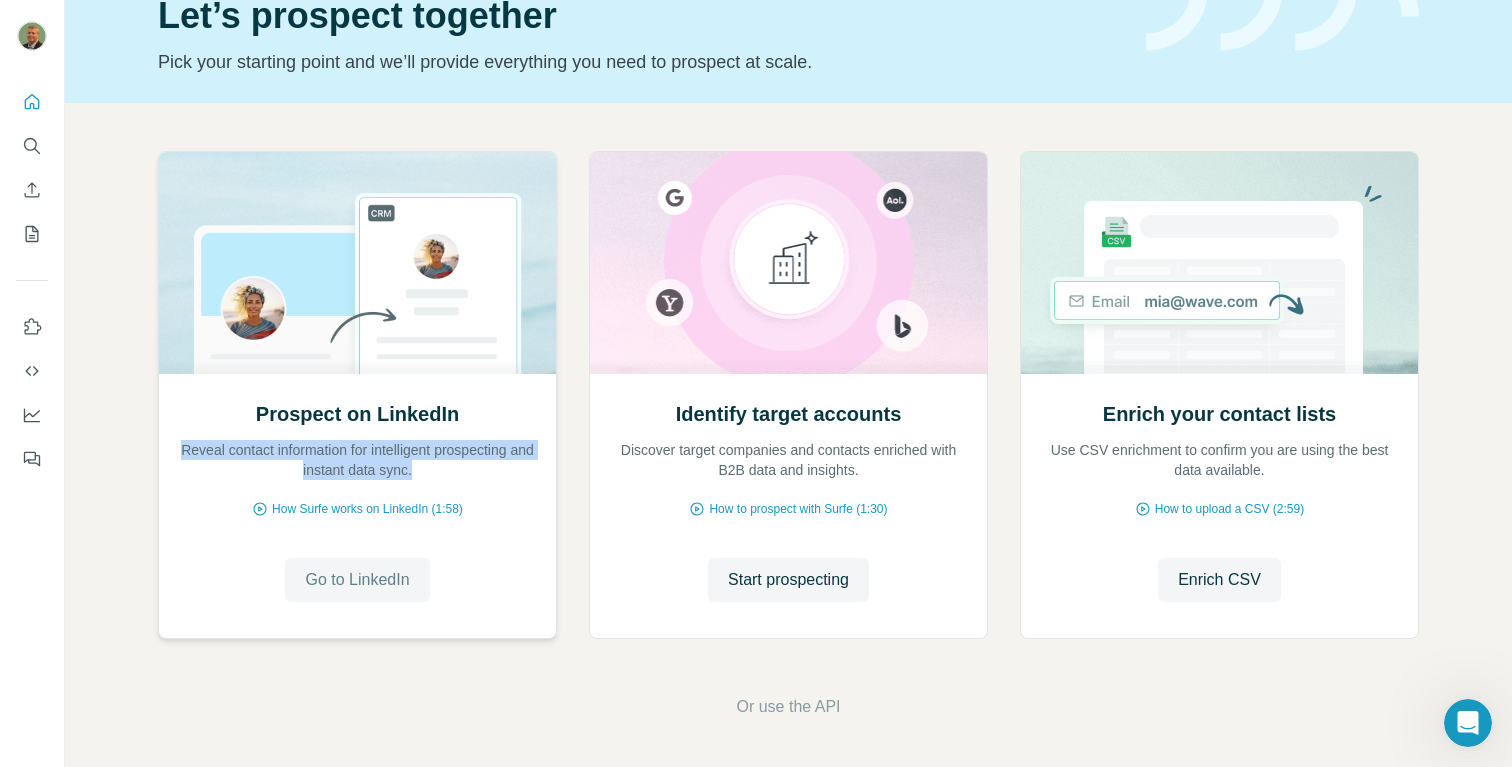 click on "Go to LinkedIn" at bounding box center (357, 580) 